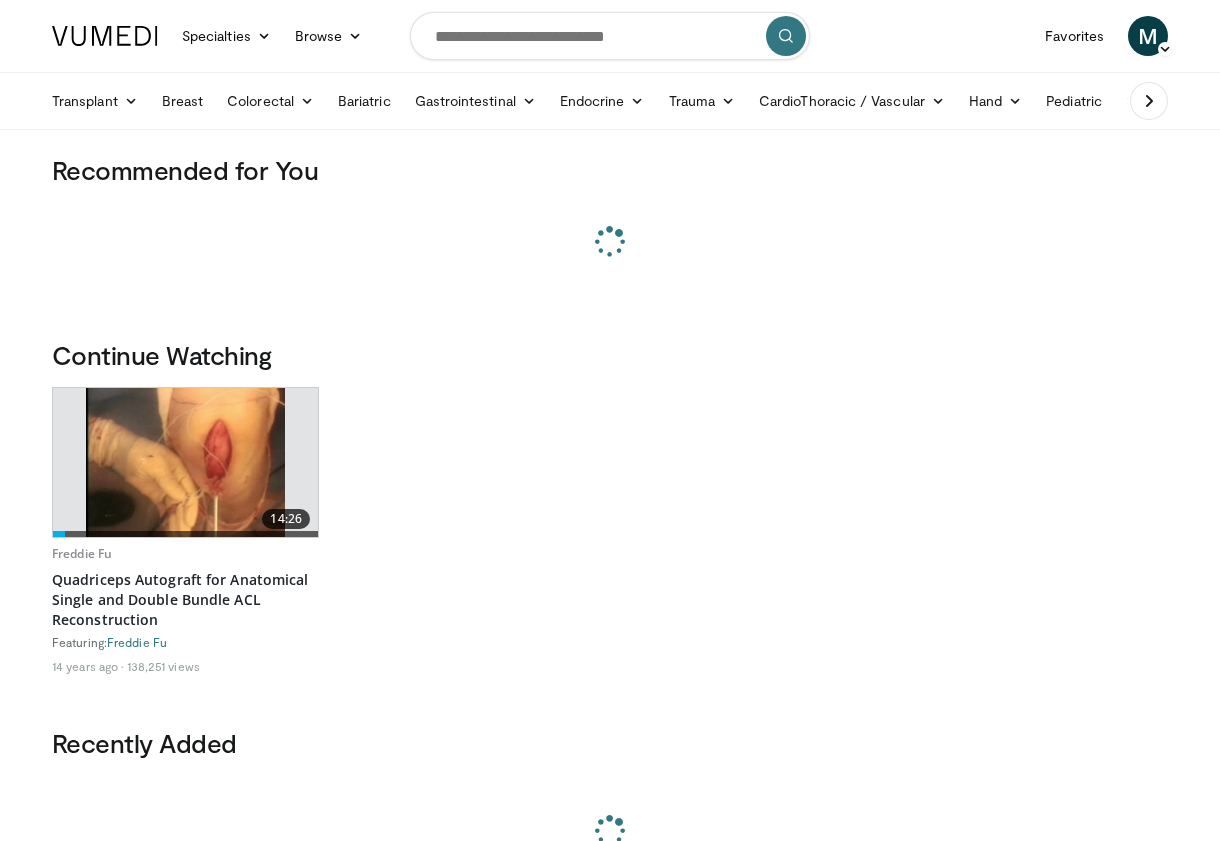 scroll, scrollTop: 0, scrollLeft: 0, axis: both 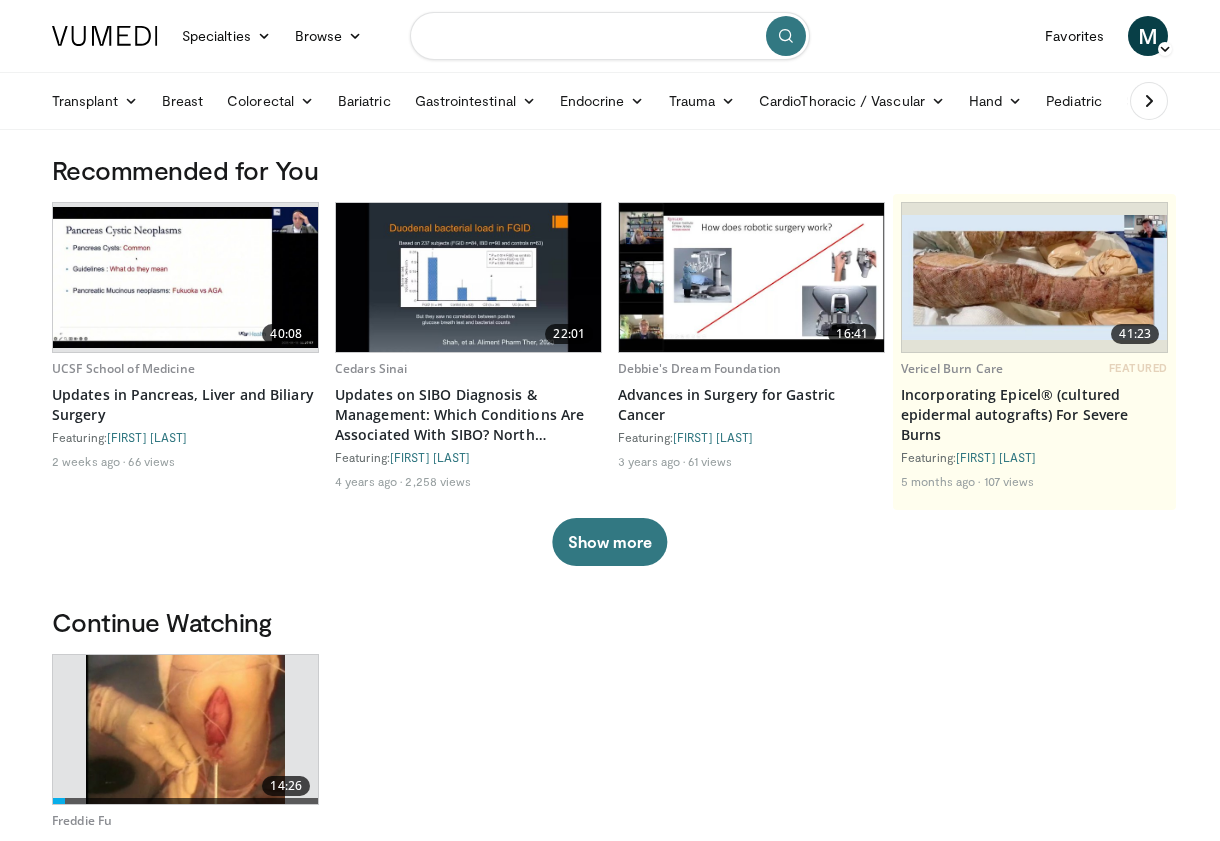 click at bounding box center (610, 36) 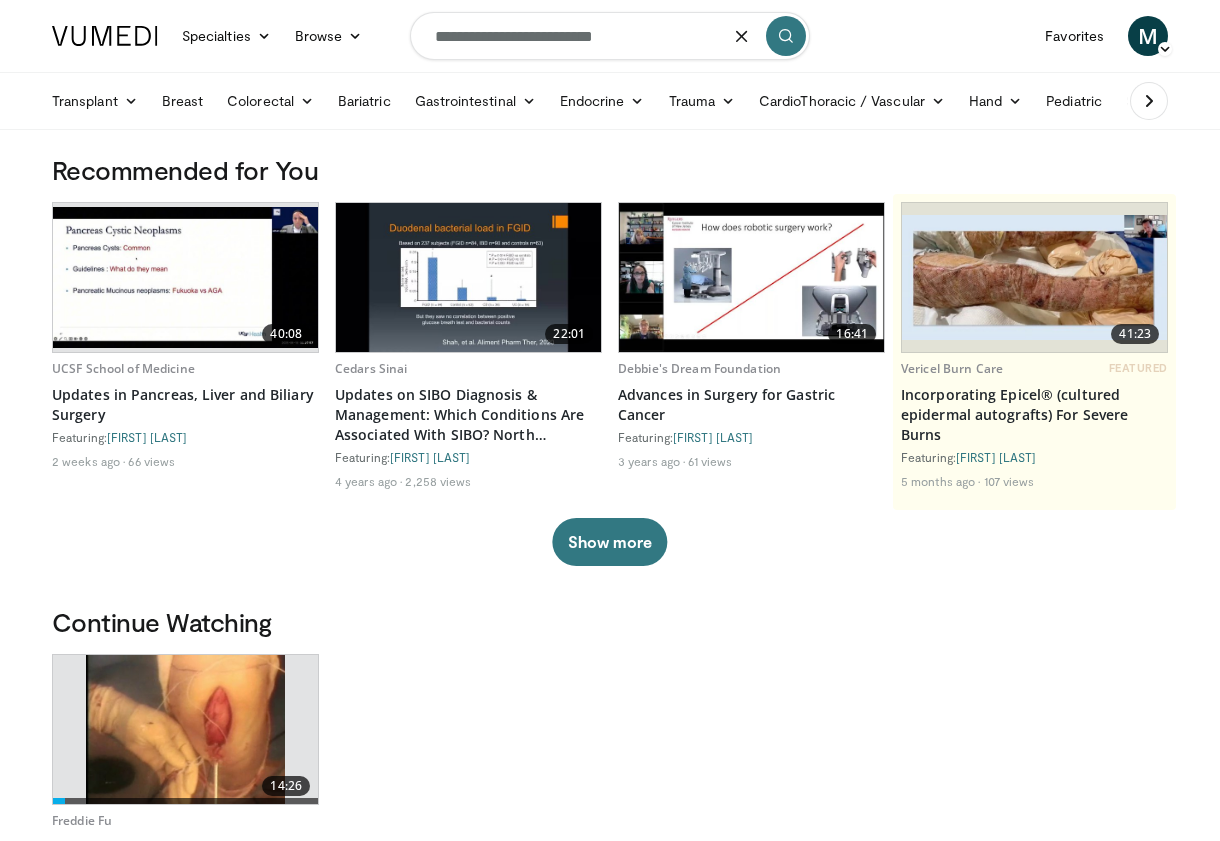 type on "**********" 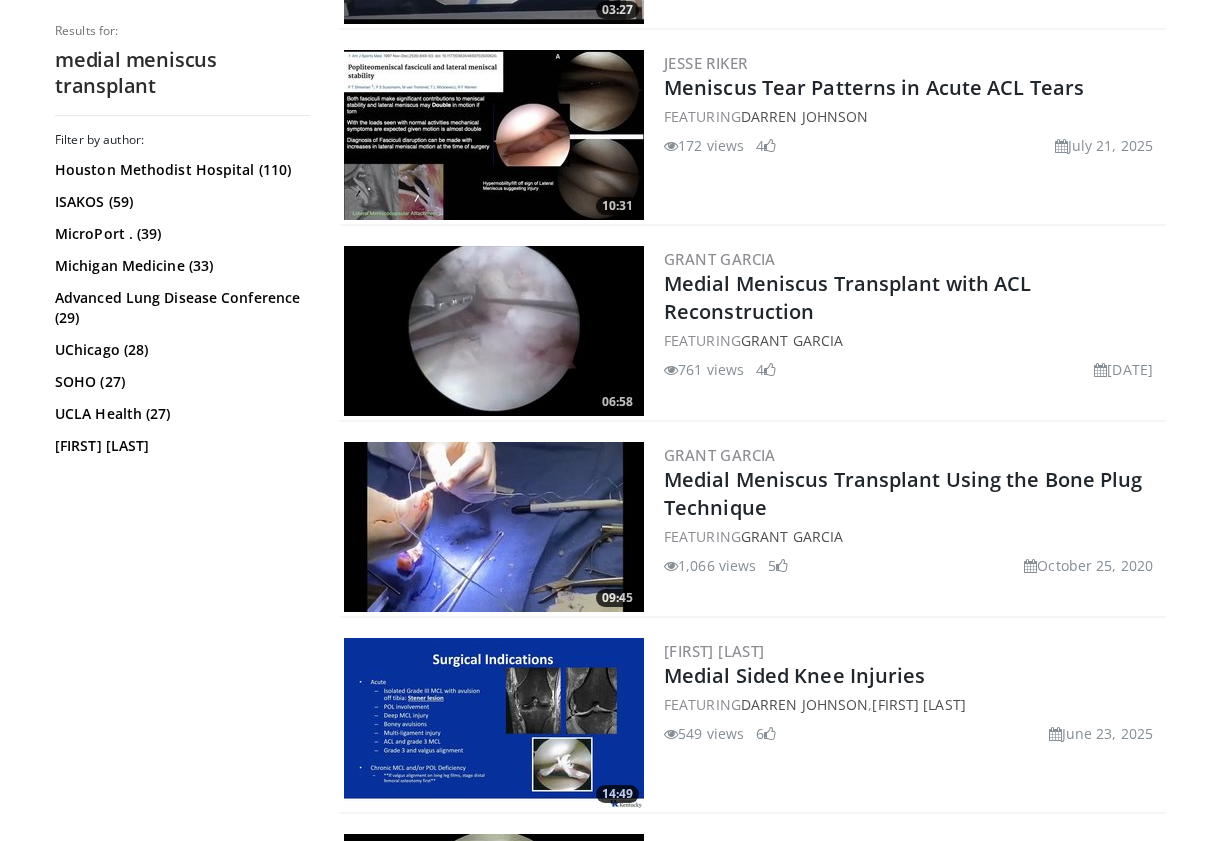 scroll, scrollTop: 380, scrollLeft: 0, axis: vertical 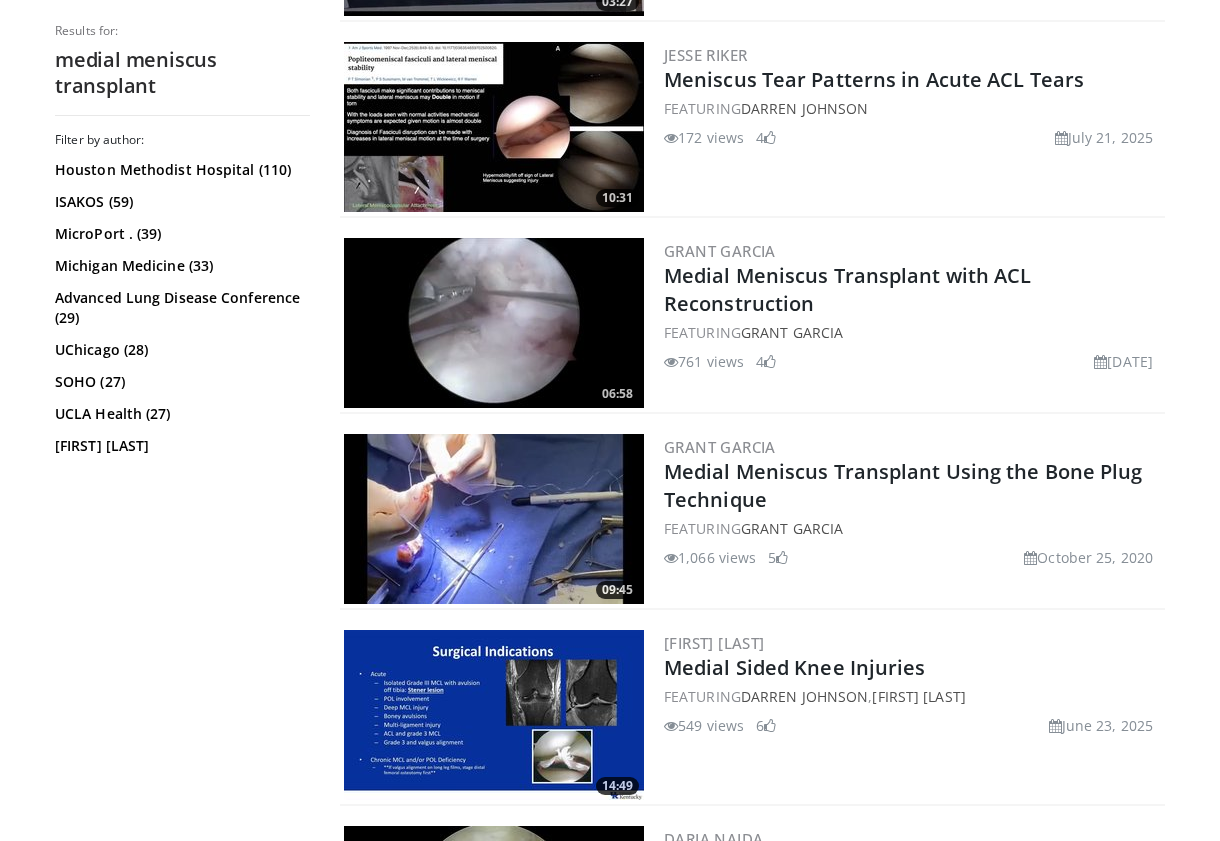 click at bounding box center (494, 519) 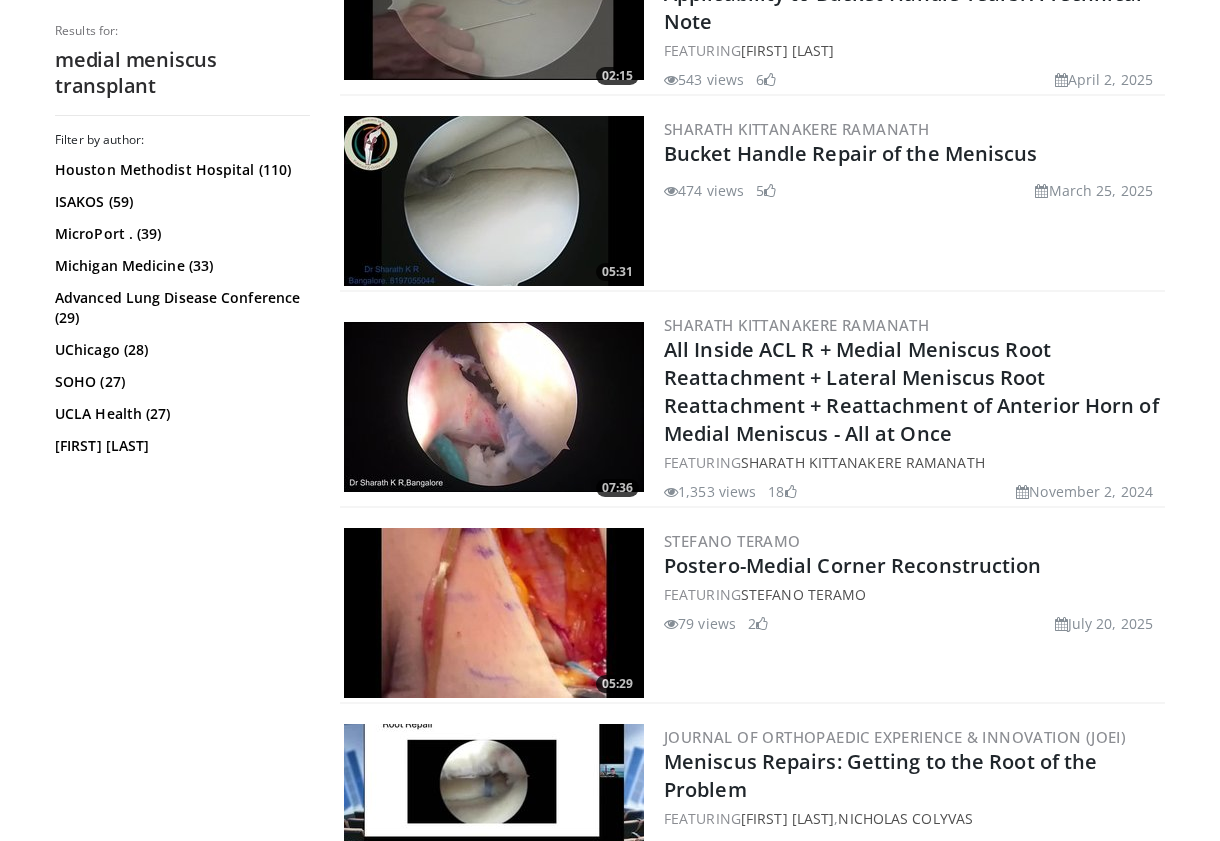 scroll, scrollTop: 3280, scrollLeft: 0, axis: vertical 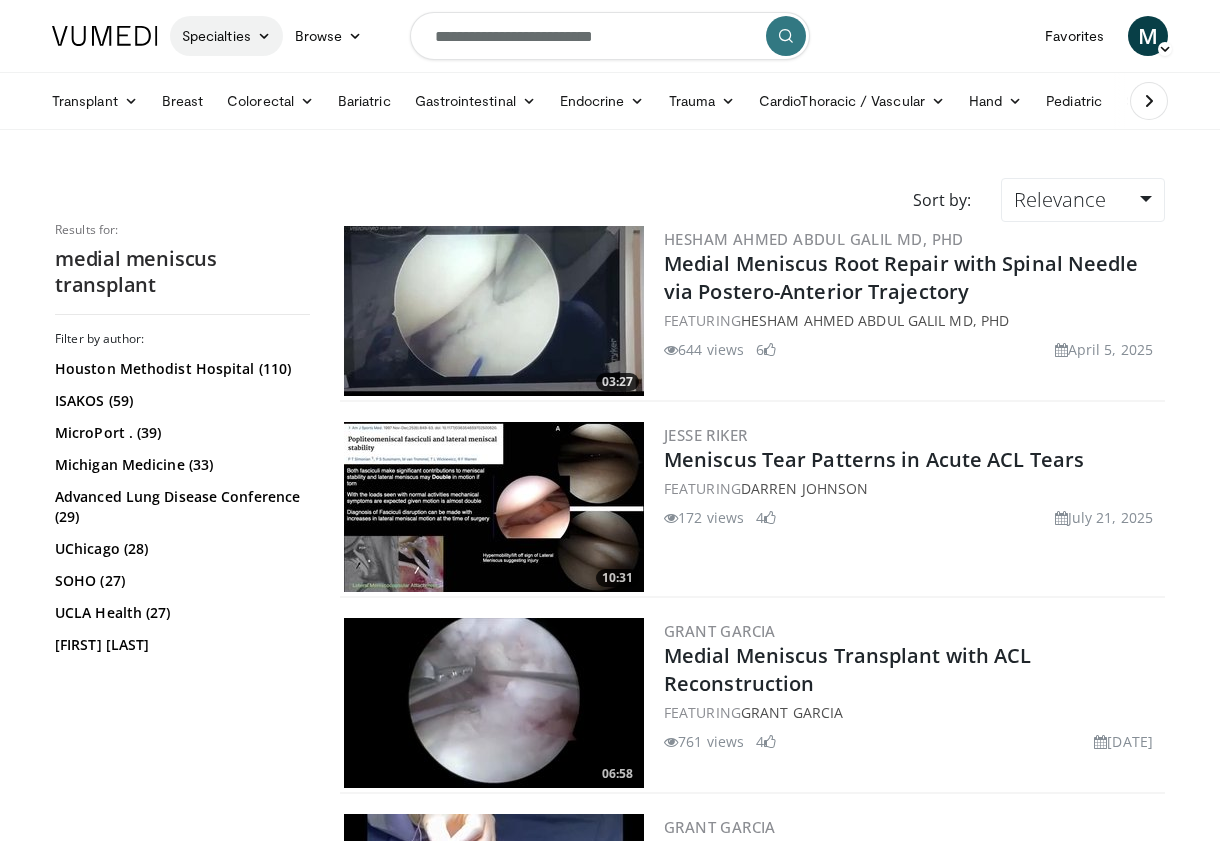 click on "Specialties" at bounding box center (226, 36) 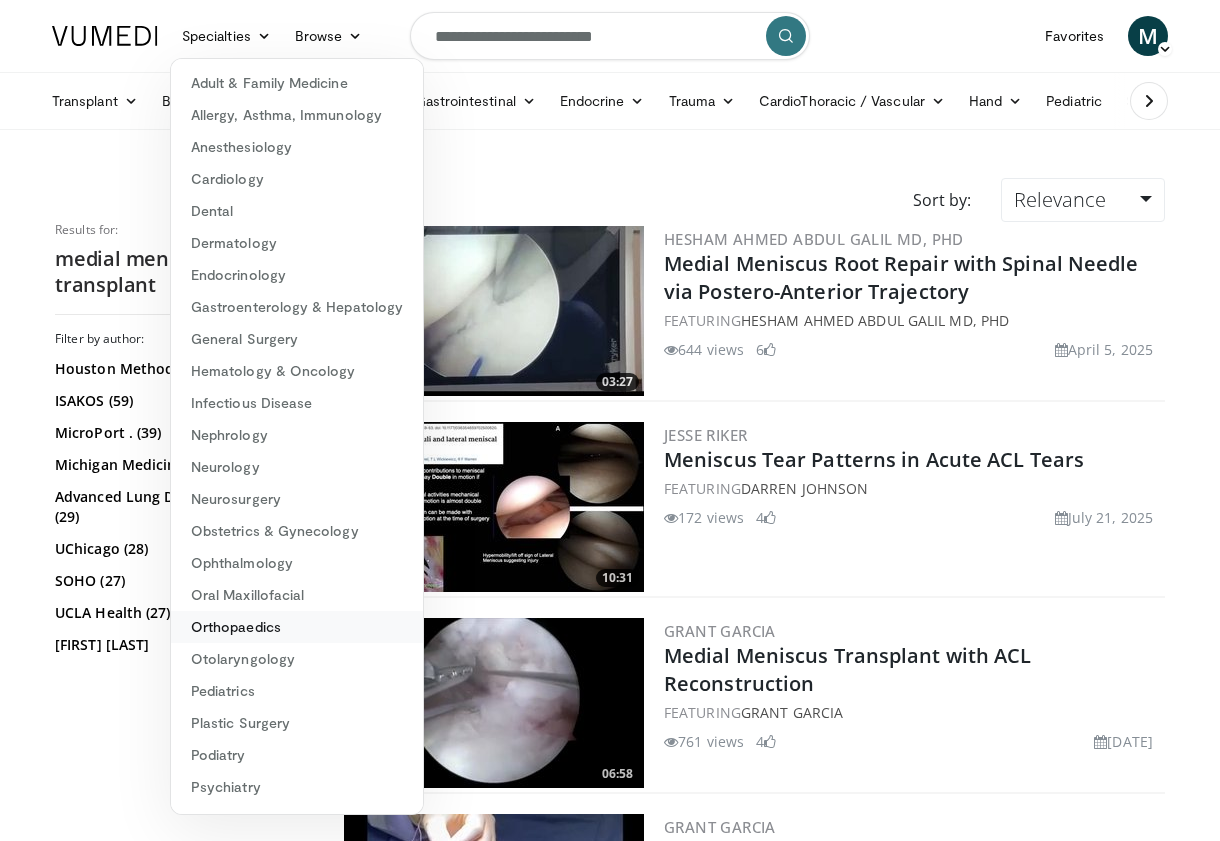 click on "Orthopaedics" at bounding box center (297, 627) 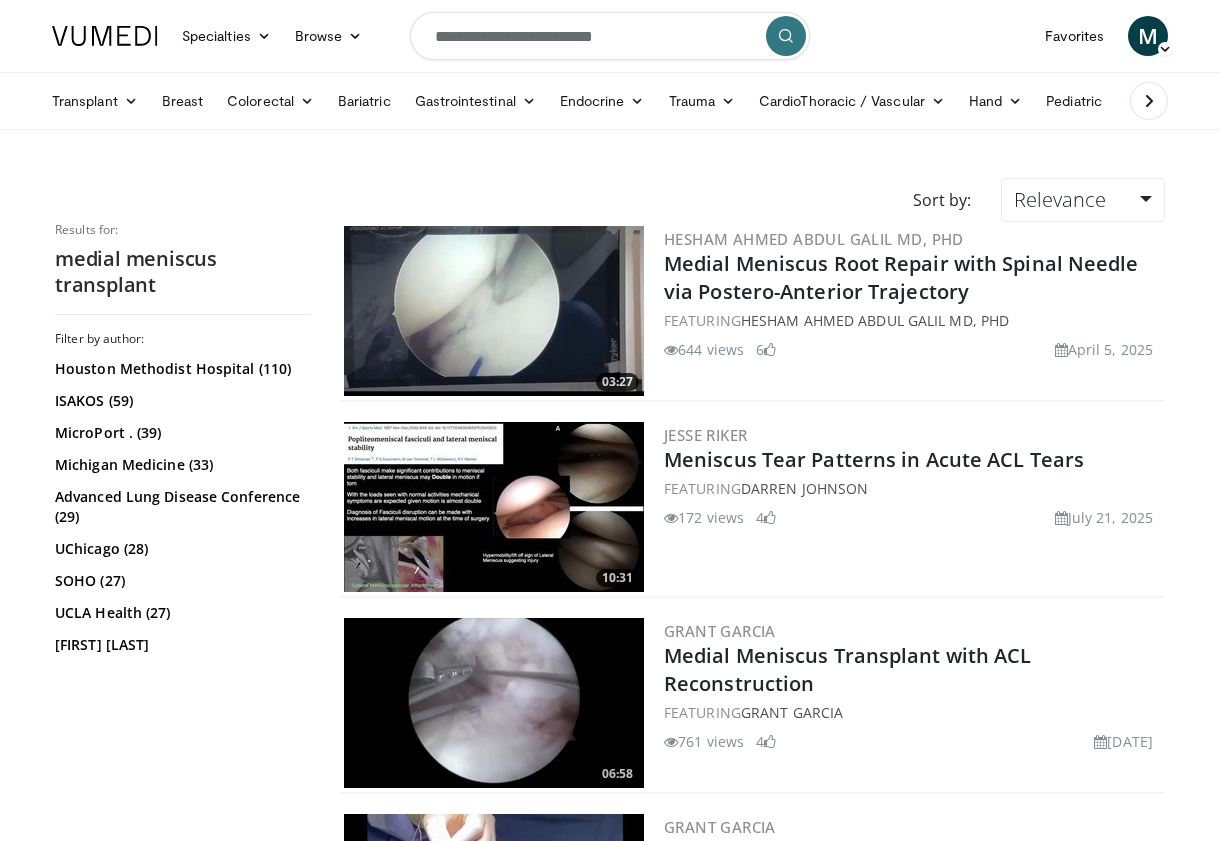 click on "**********" at bounding box center [610, 36] 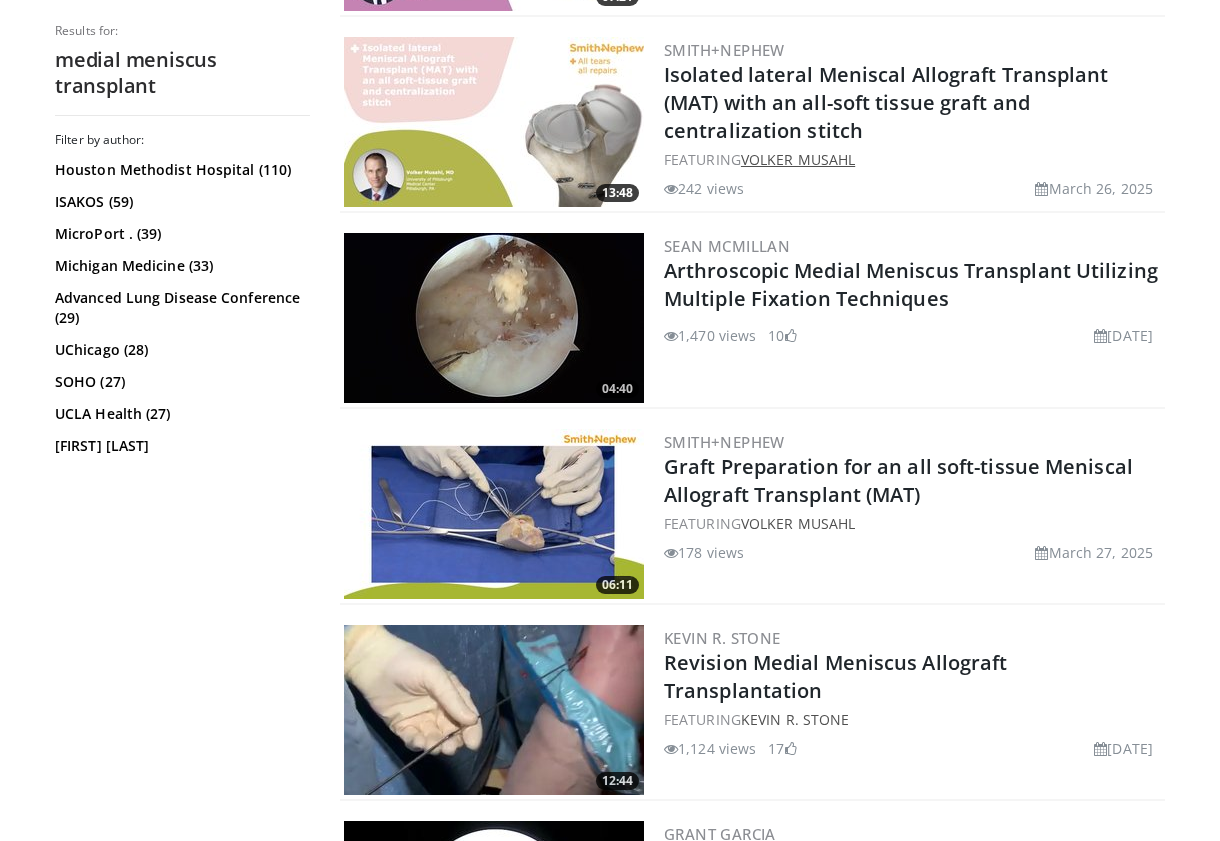 scroll, scrollTop: 1574, scrollLeft: 0, axis: vertical 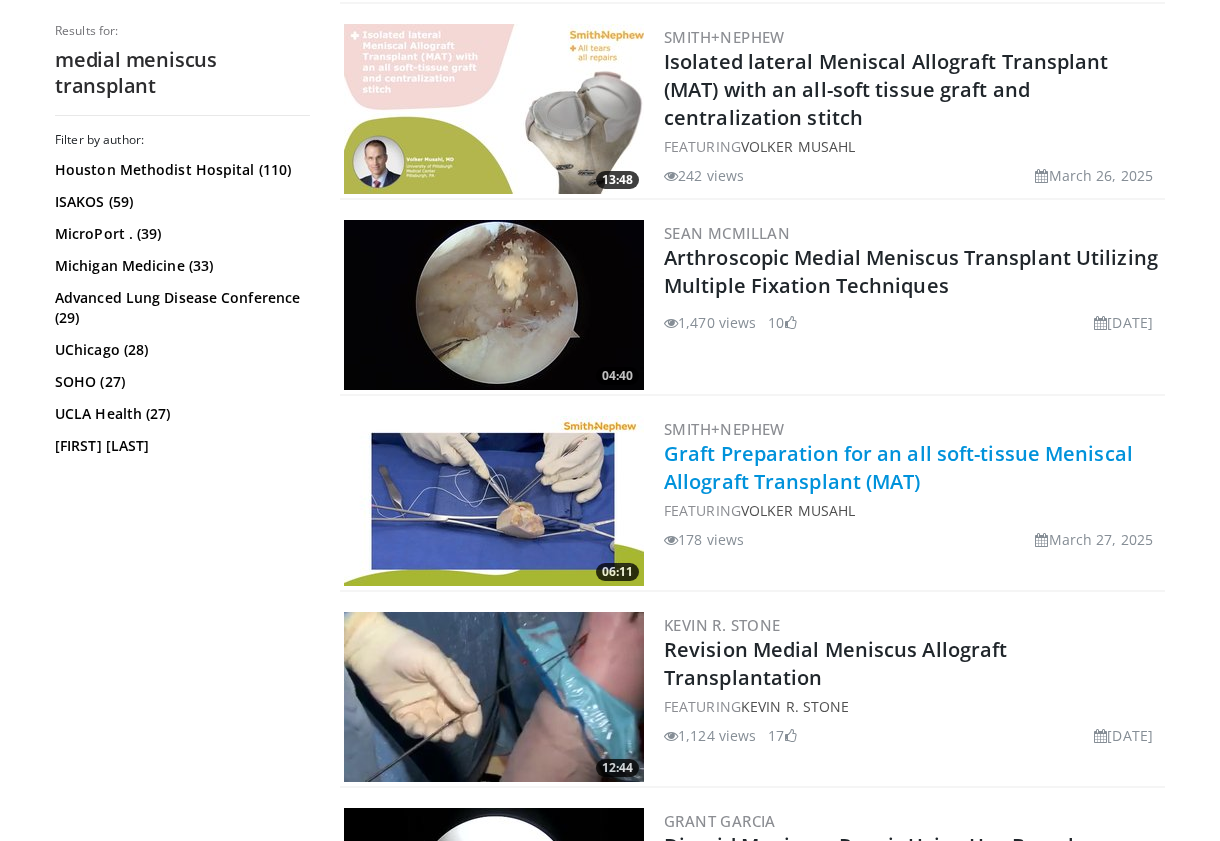 click on "Graft Preparation for an all soft-tissue Meniscal Allograft Transplant (MAT)" at bounding box center (898, 467) 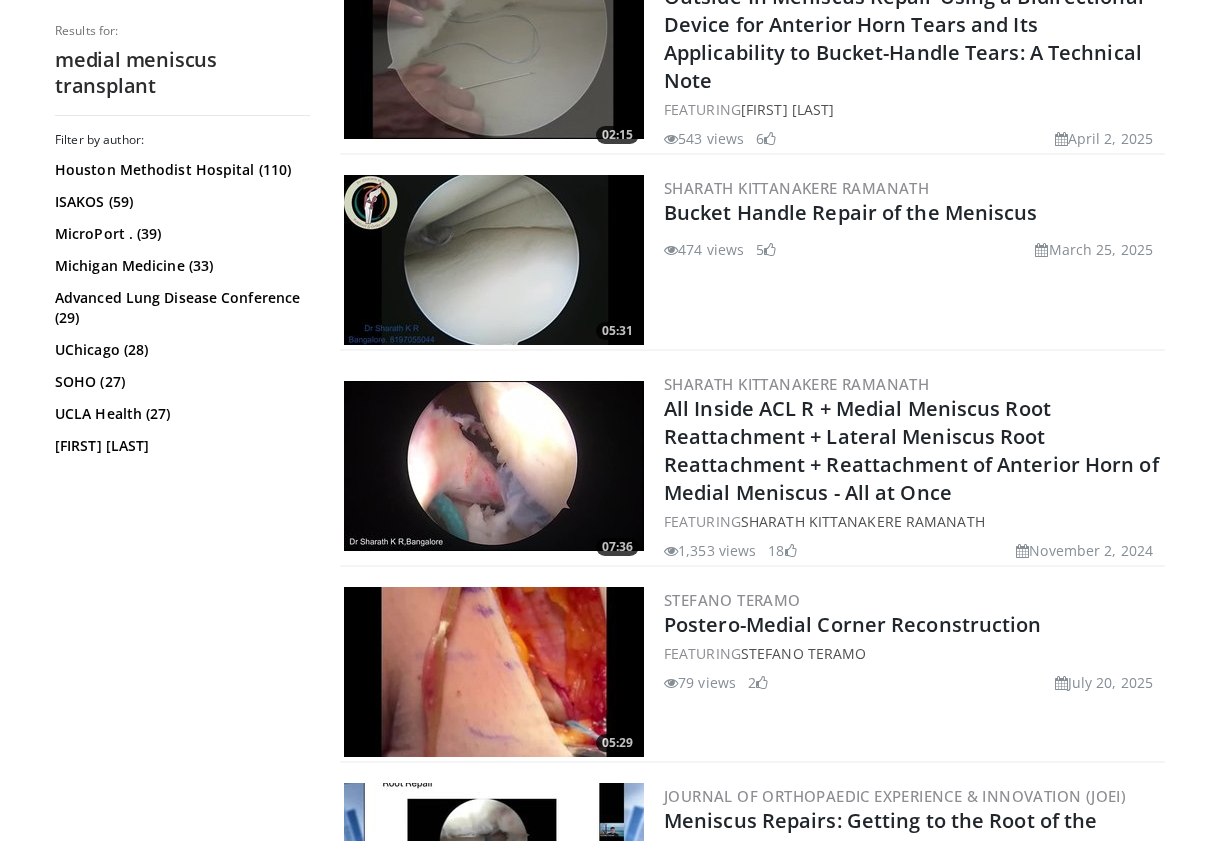 scroll, scrollTop: 3452, scrollLeft: 0, axis: vertical 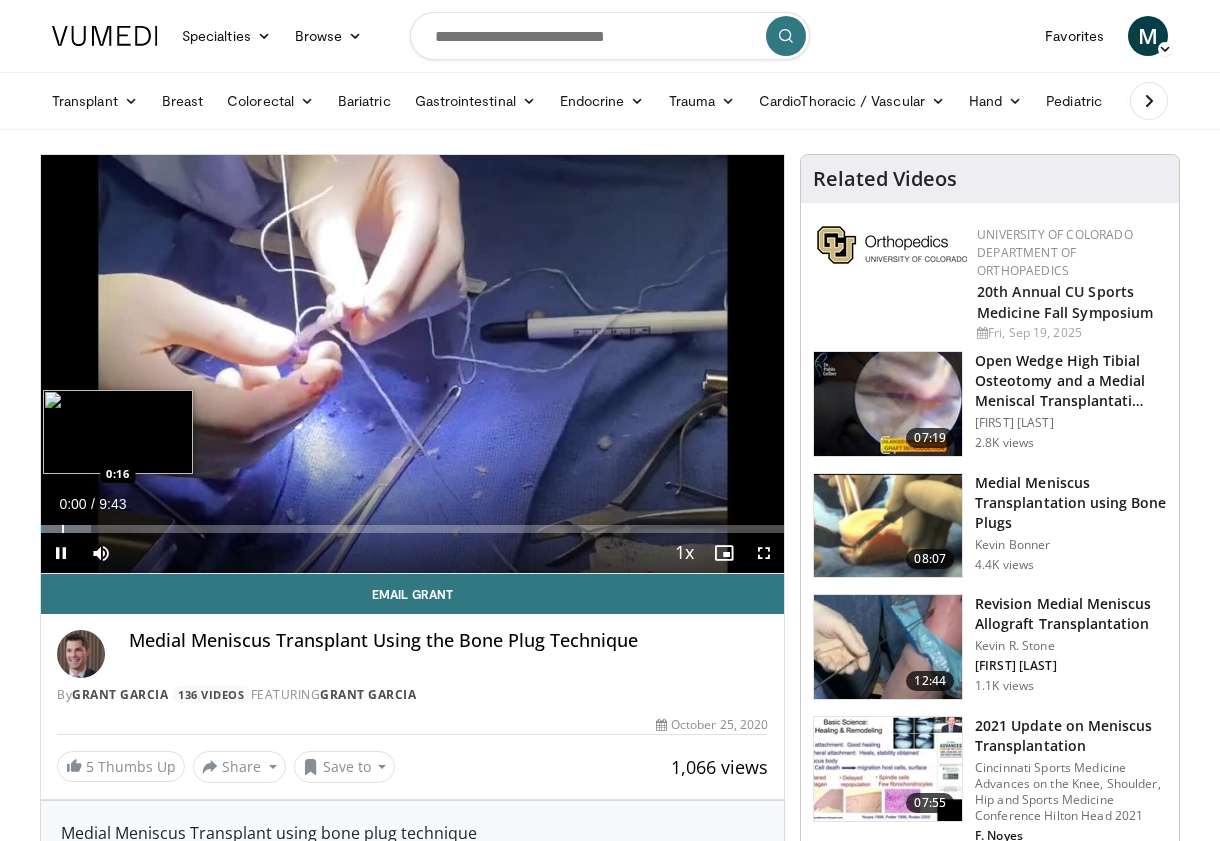 click on "Loaded :  6.78% 0:01 0:16" at bounding box center [412, 523] 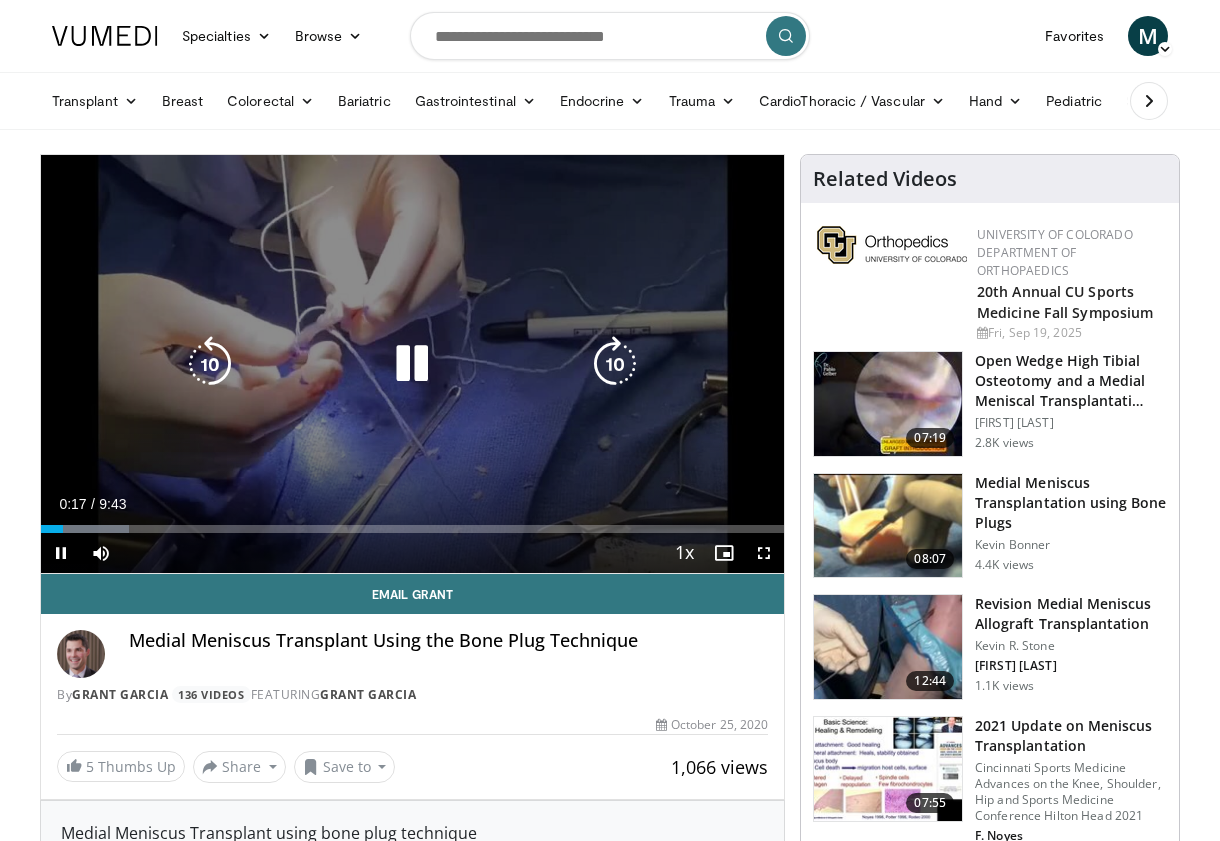 click on "Loaded :  11.88% 0:17 0:16" at bounding box center [412, 523] 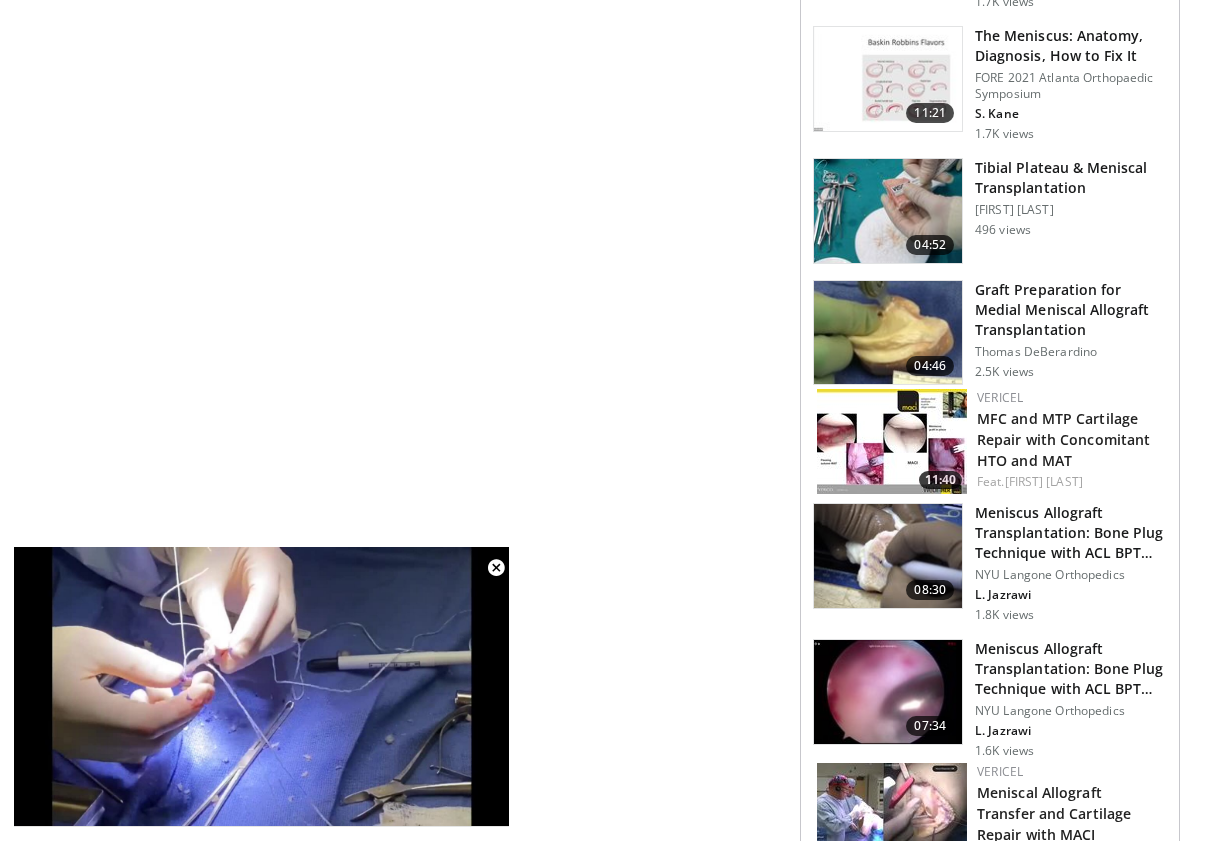 scroll, scrollTop: 1024, scrollLeft: 0, axis: vertical 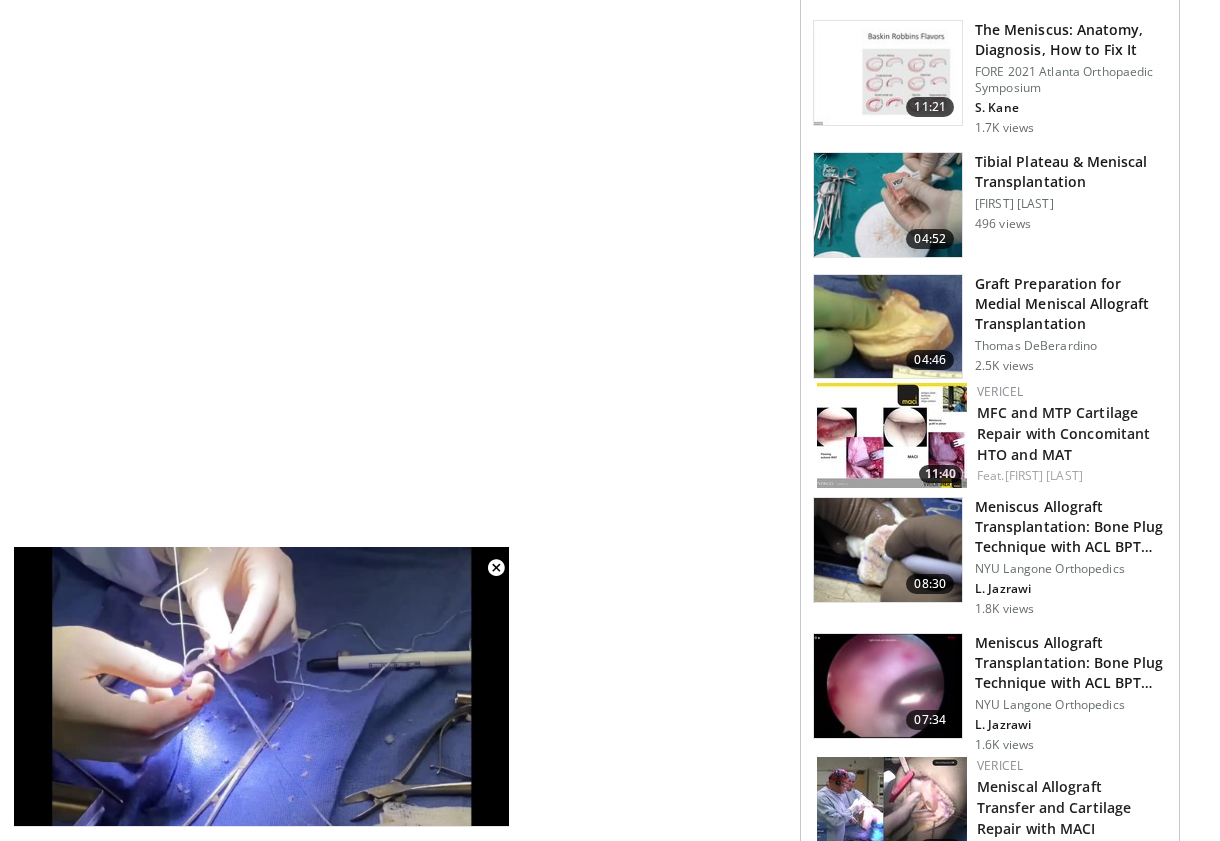 click at bounding box center (888, 327) 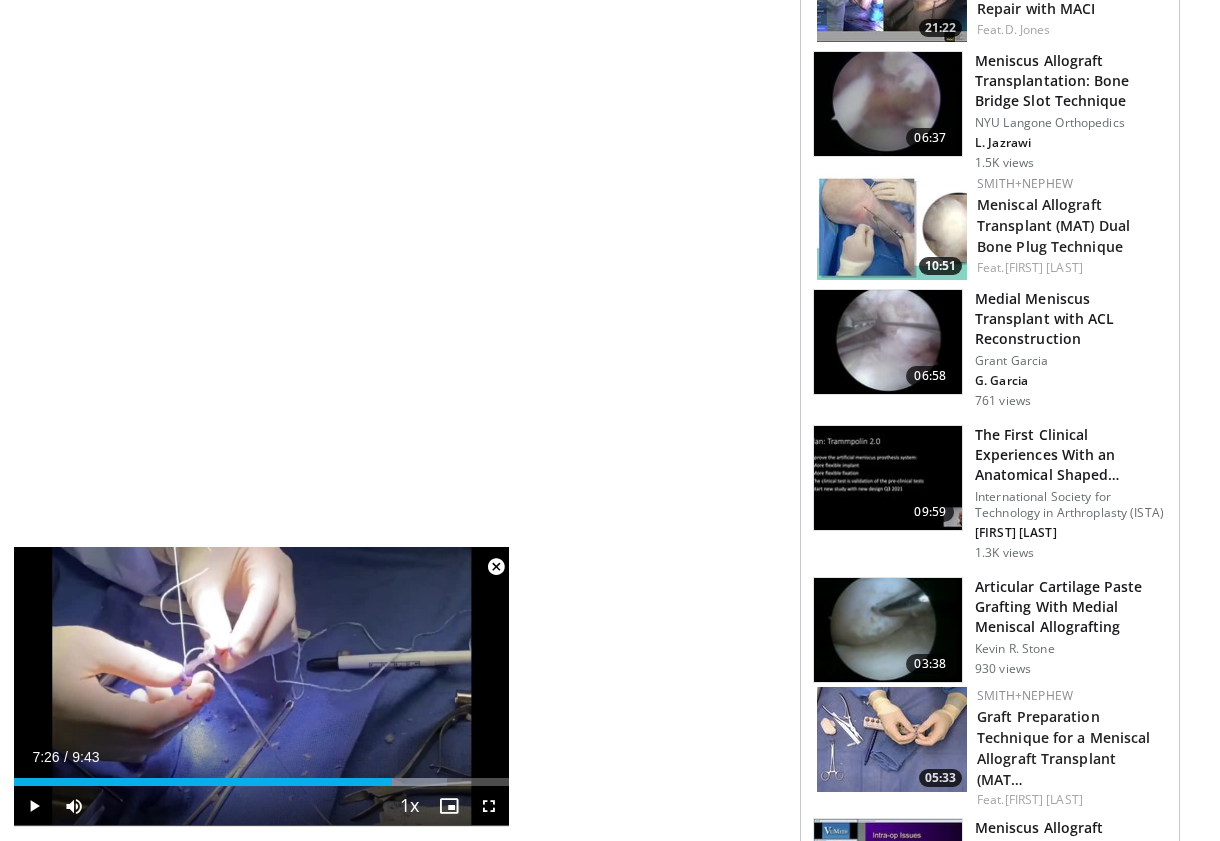scroll, scrollTop: 1846, scrollLeft: 0, axis: vertical 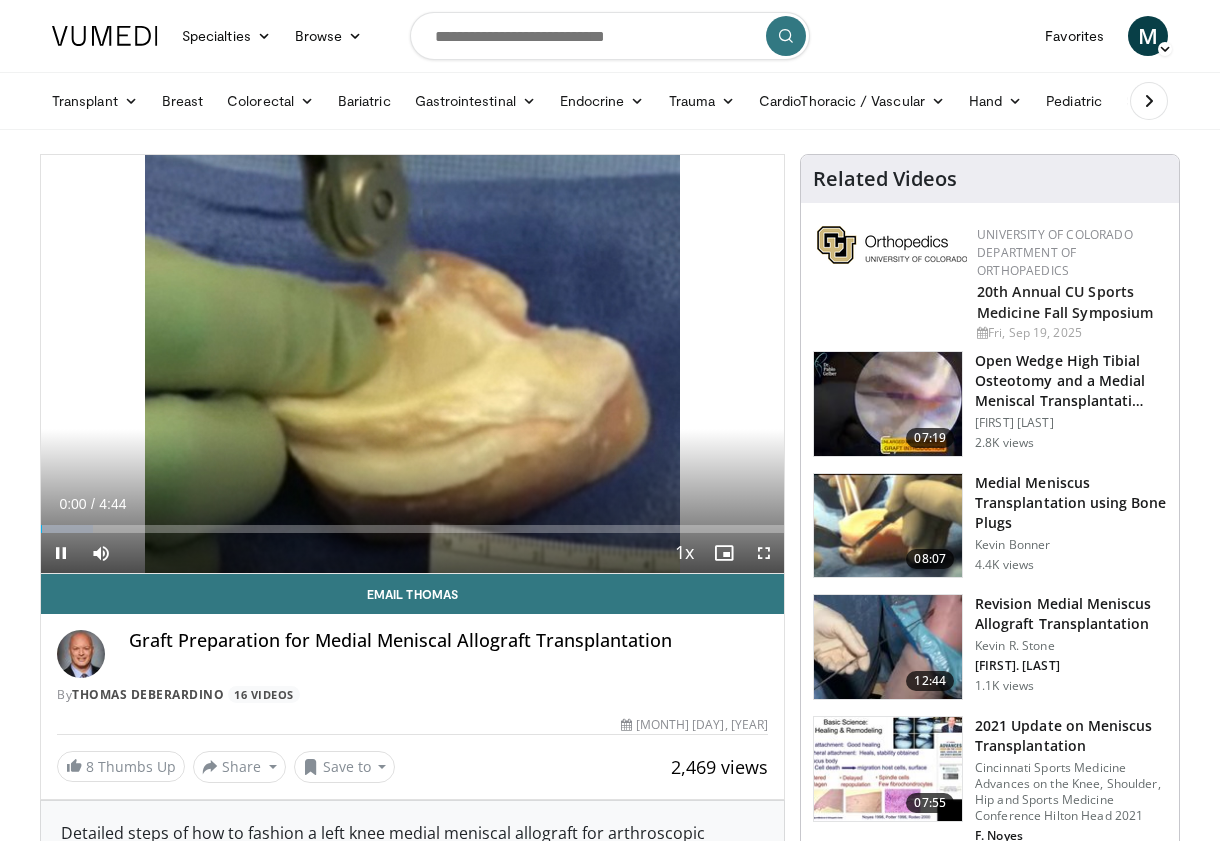 click on "Current Time  [TIME] / Duration  [TIME] Pause Skip Backward Skip Forward Mute Loaded :  7.02% [TIME] [TIME] Stream Type  LIVE Seek to live, currently behind live LIVE   1x Playback Rate 0.5x 0.75x 1x , selected 1.25x 1.5x 1.75x 2x Chapters Chapters Descriptions descriptions off , selected Captions captions settings , opens captions settings dialog captions off , selected Audio Track en (Main) , selected Fullscreen Enable picture-in-picture mode" at bounding box center [412, 553] 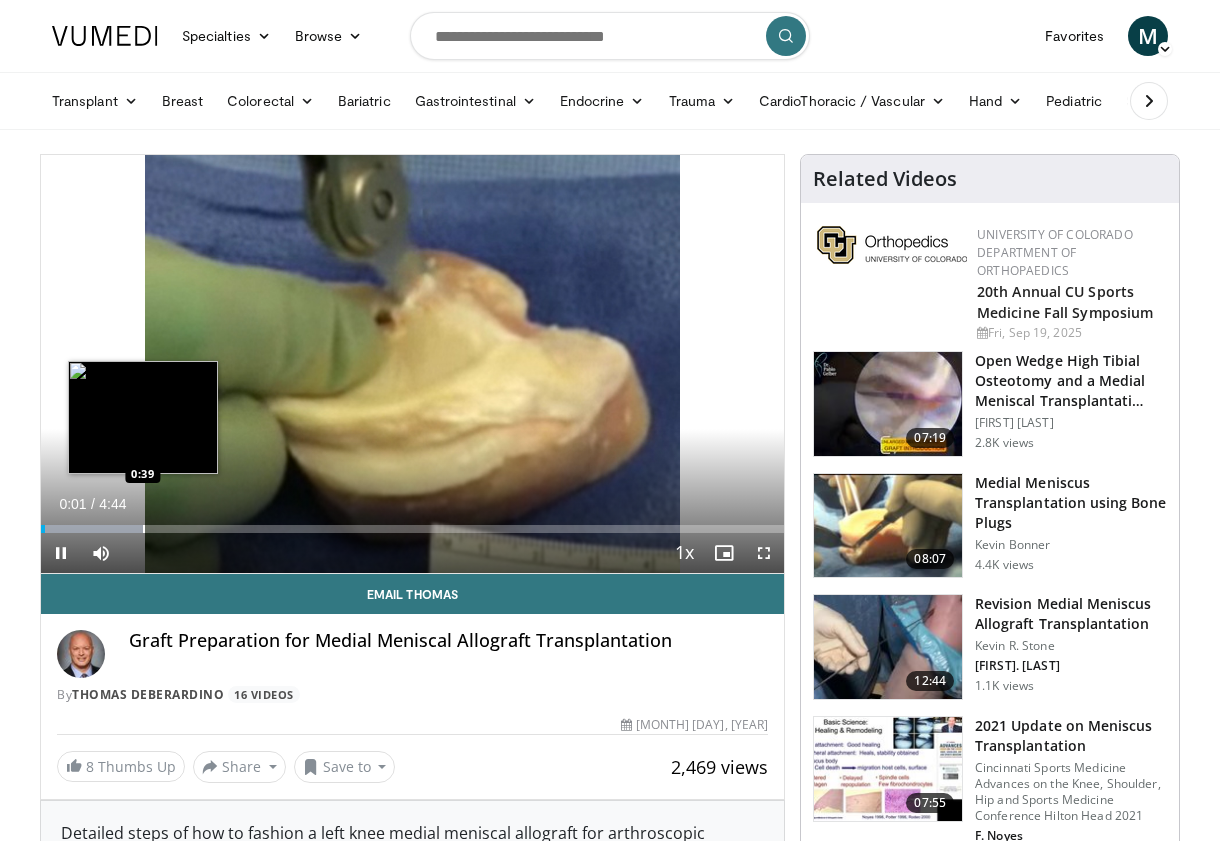 click at bounding box center [93, 529] 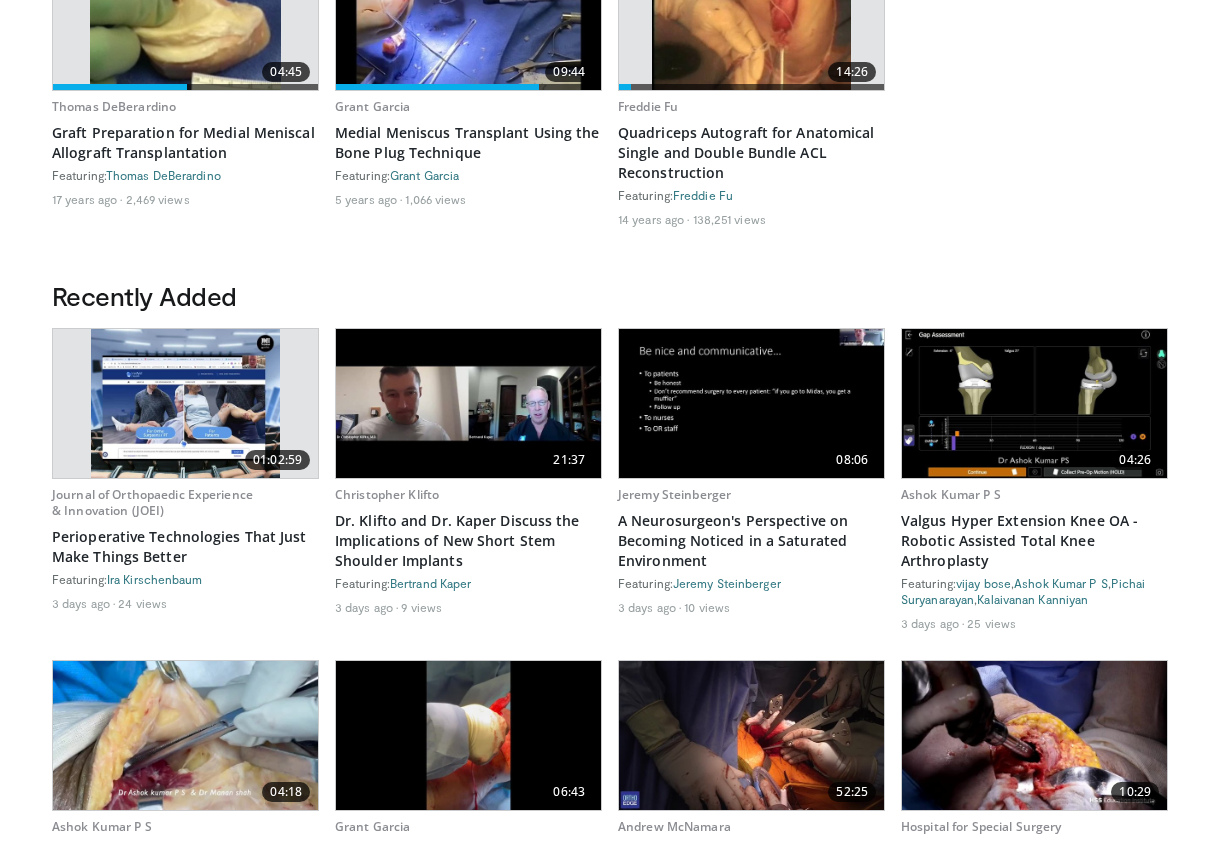 scroll, scrollTop: 720, scrollLeft: 0, axis: vertical 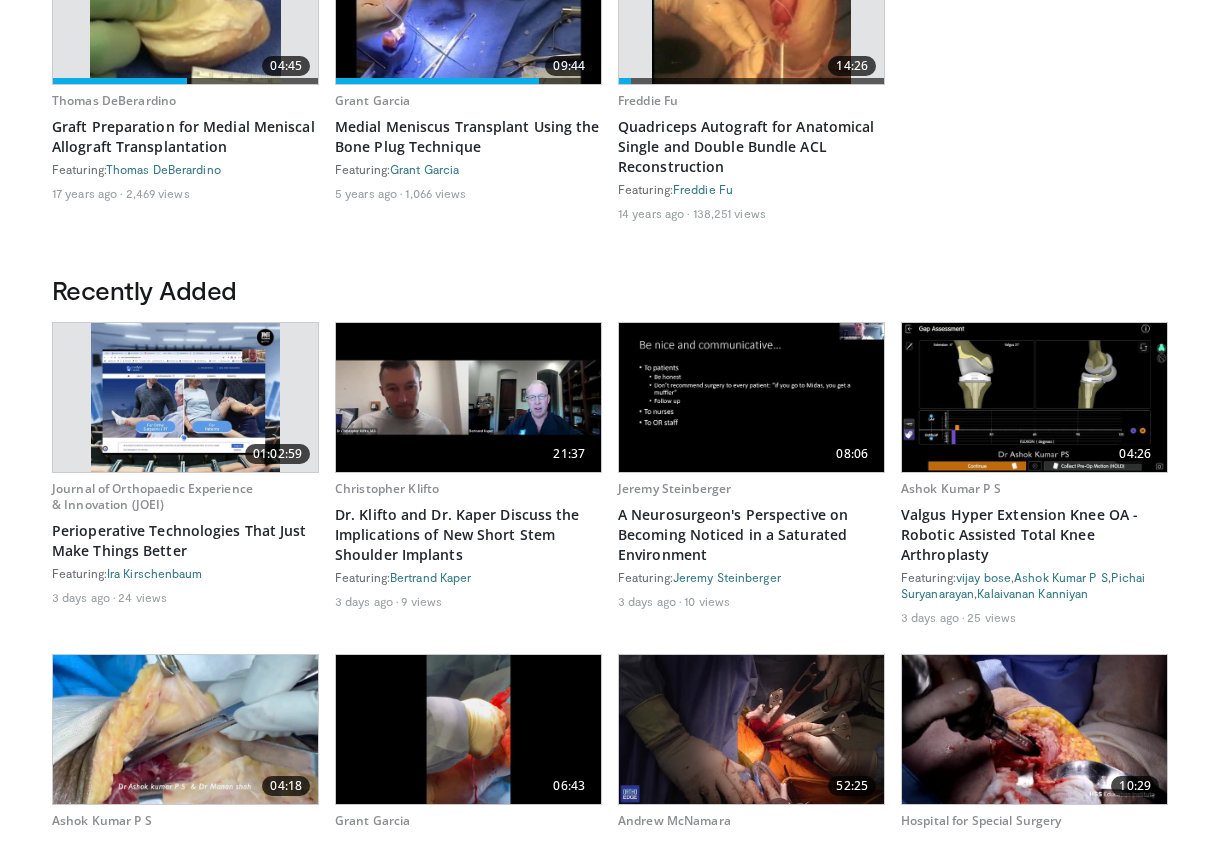 click at bounding box center (185, 397) 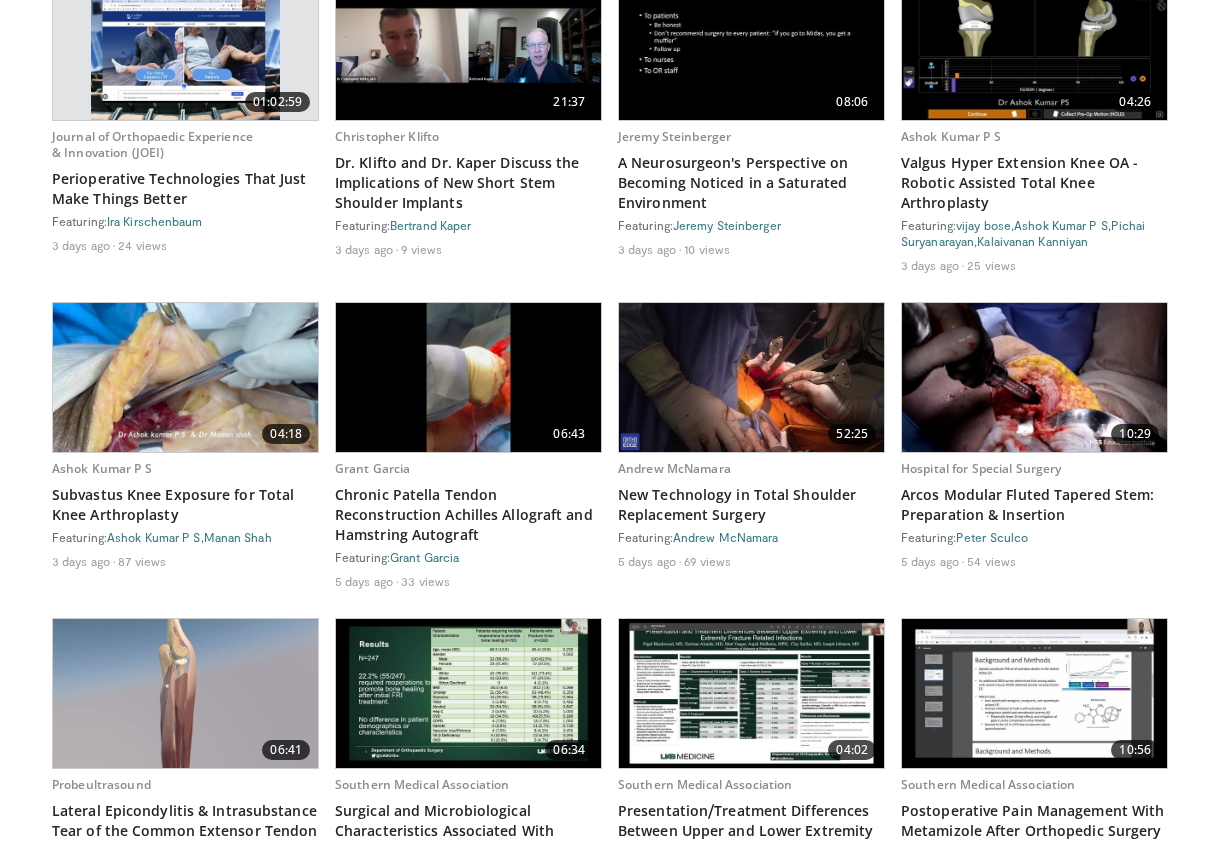 scroll, scrollTop: 1086, scrollLeft: 0, axis: vertical 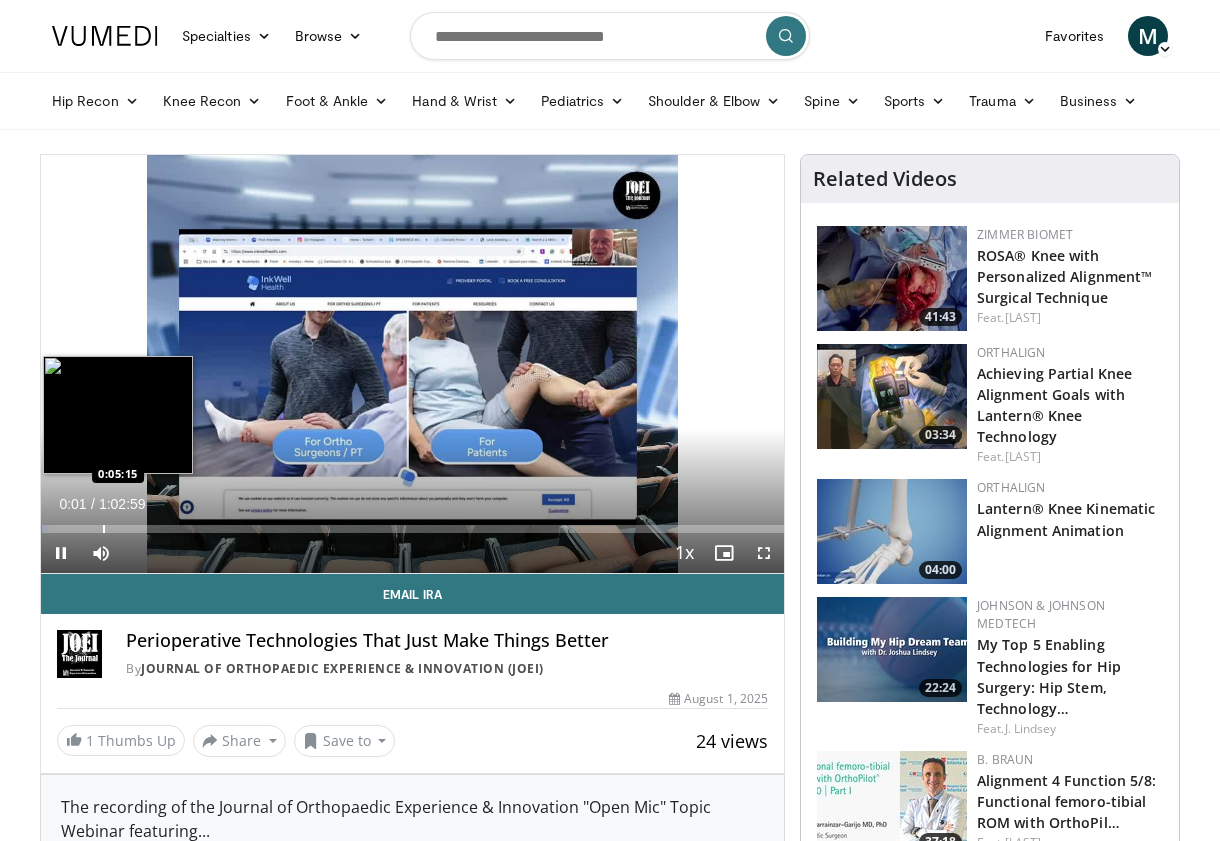 click on "Loaded :  1.06% 0:00:01 0:05:15" at bounding box center [412, 529] 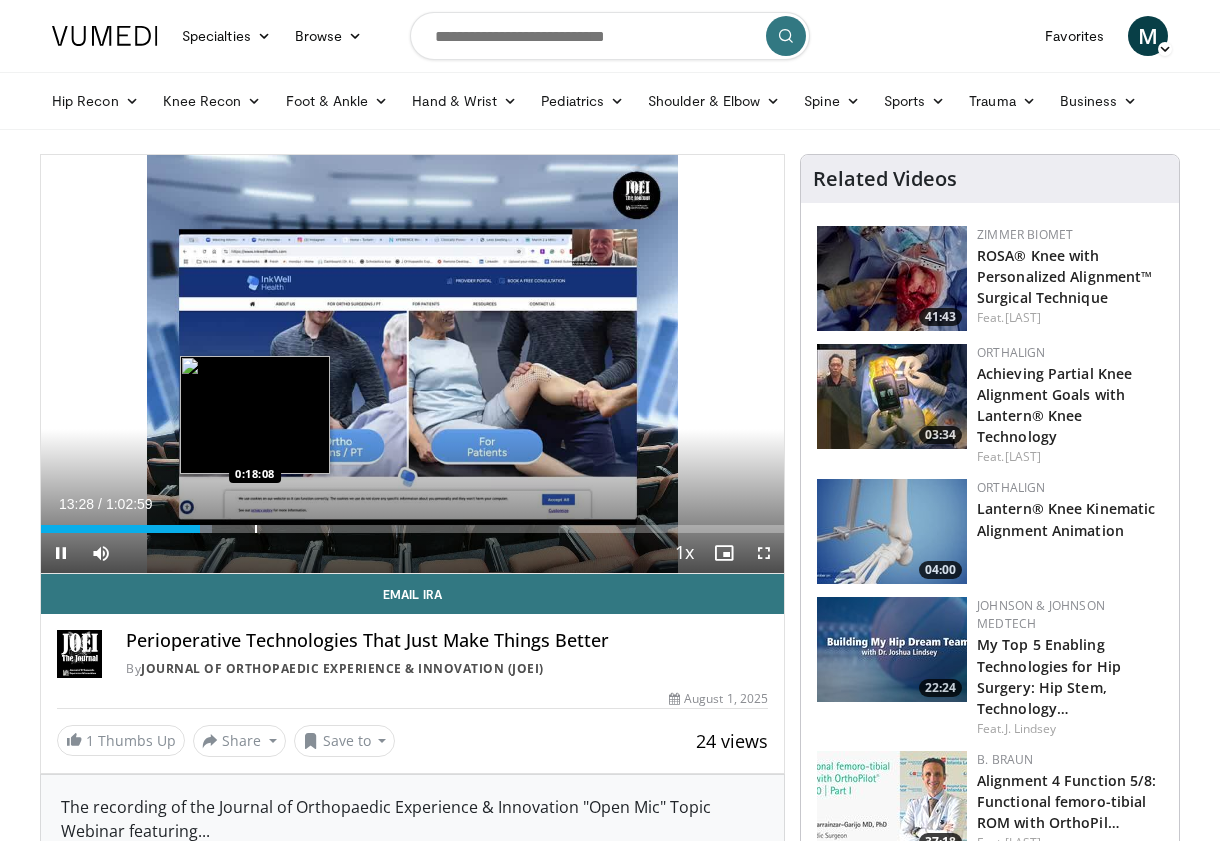 click on "Loaded :  22.98% 0:13:28 0:18:08" at bounding box center (412, 523) 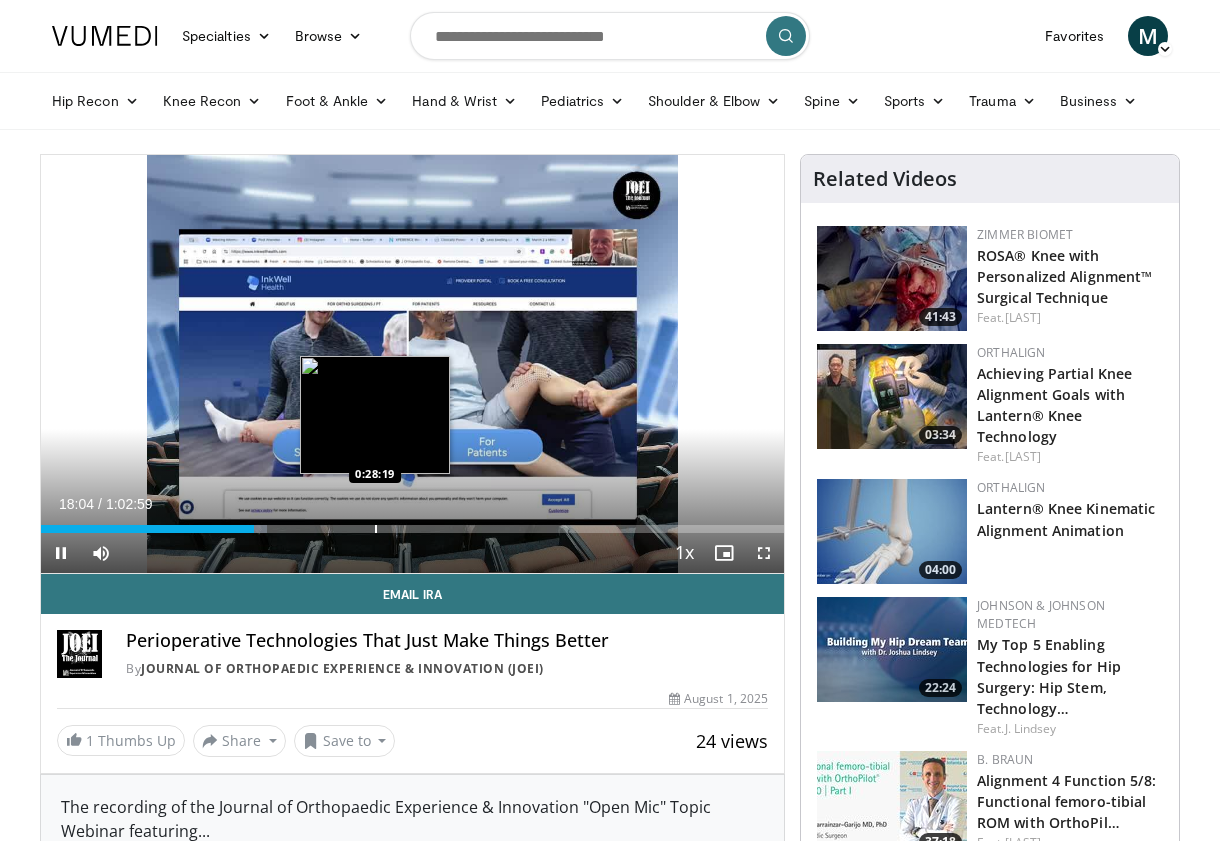click on "Loaded :  30.38% 0:18:05 0:28:19" at bounding box center (412, 523) 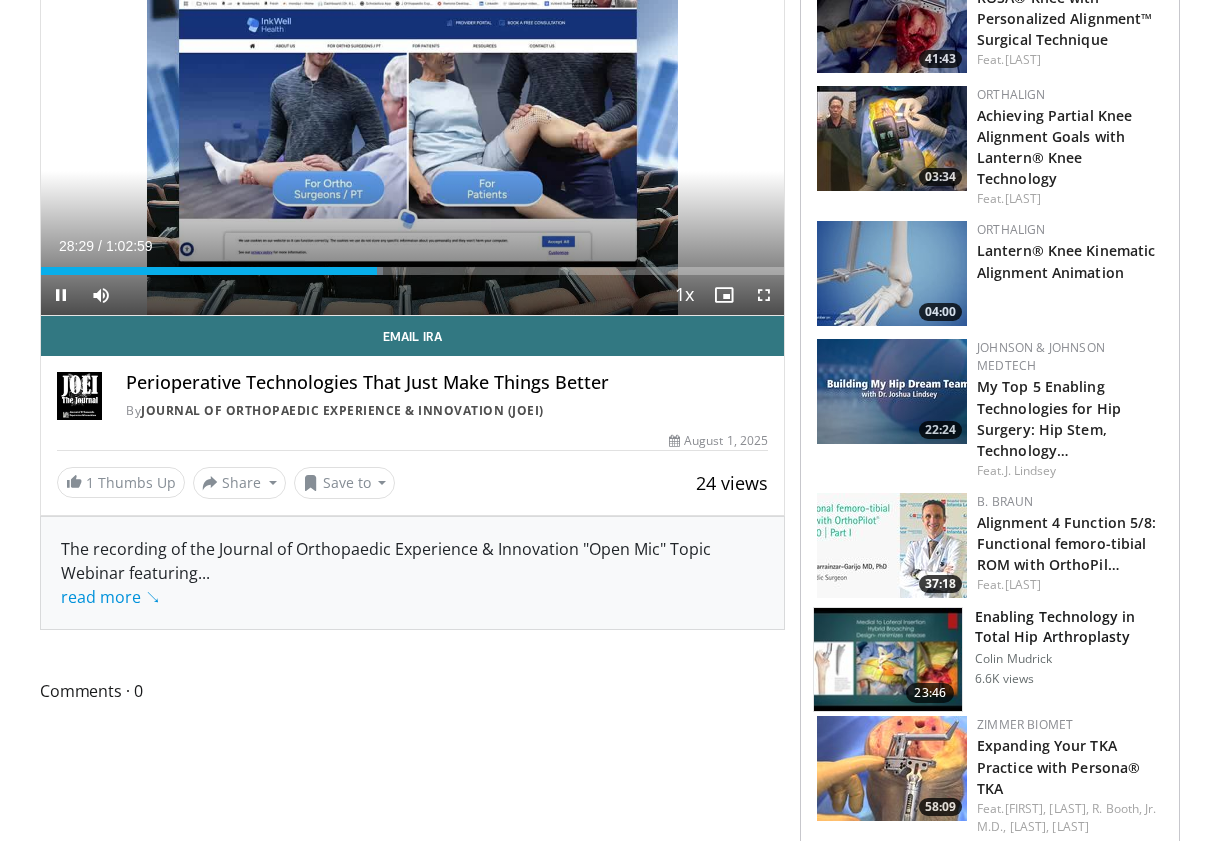 scroll, scrollTop: 276, scrollLeft: 0, axis: vertical 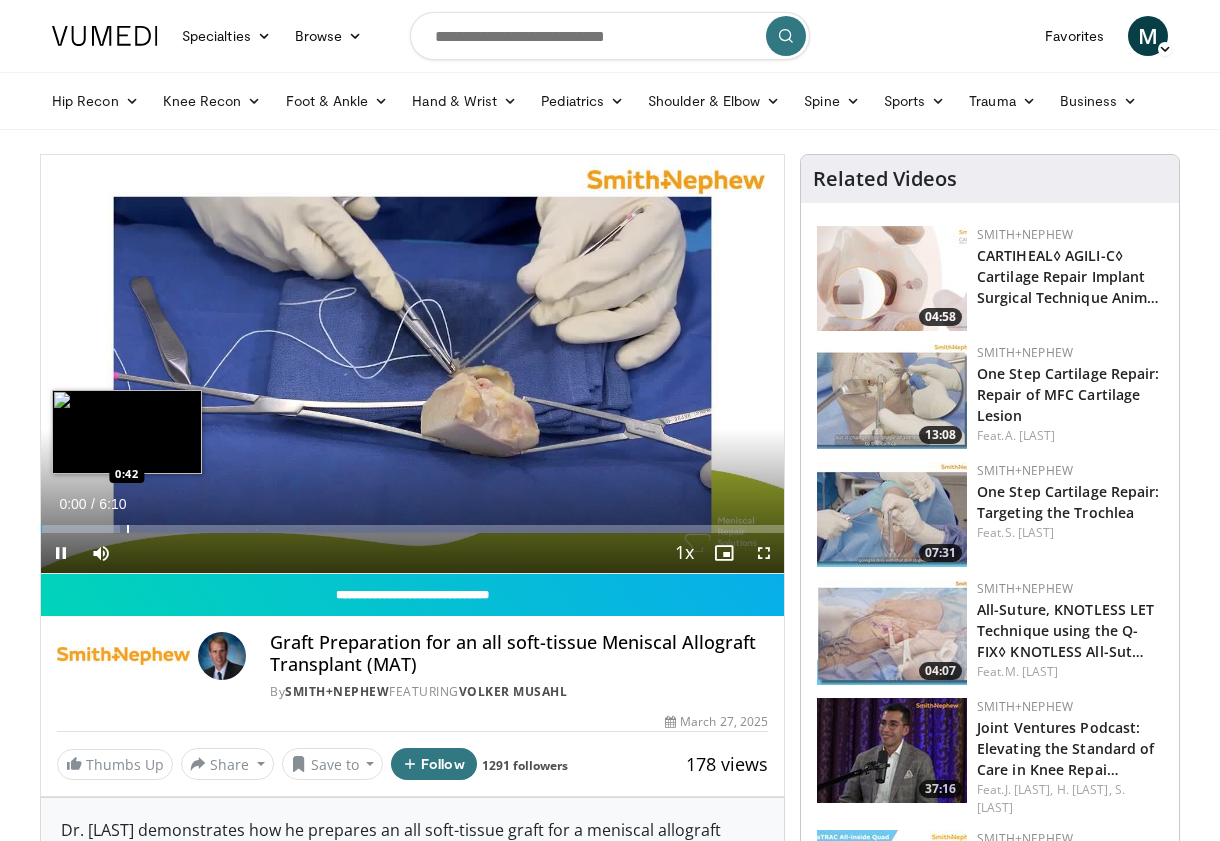 click on "Loaded :  10.69% 0:00 0:42" at bounding box center [412, 529] 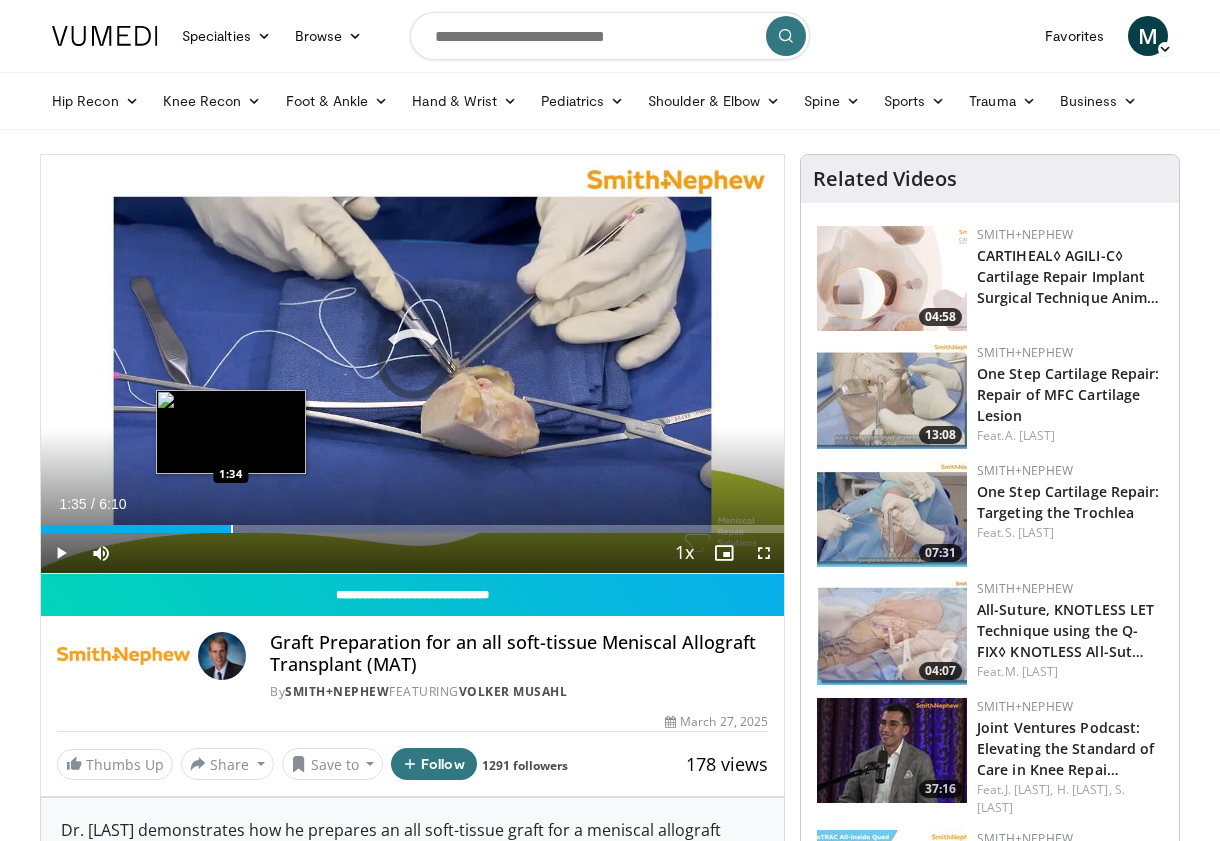 click at bounding box center [232, 529] 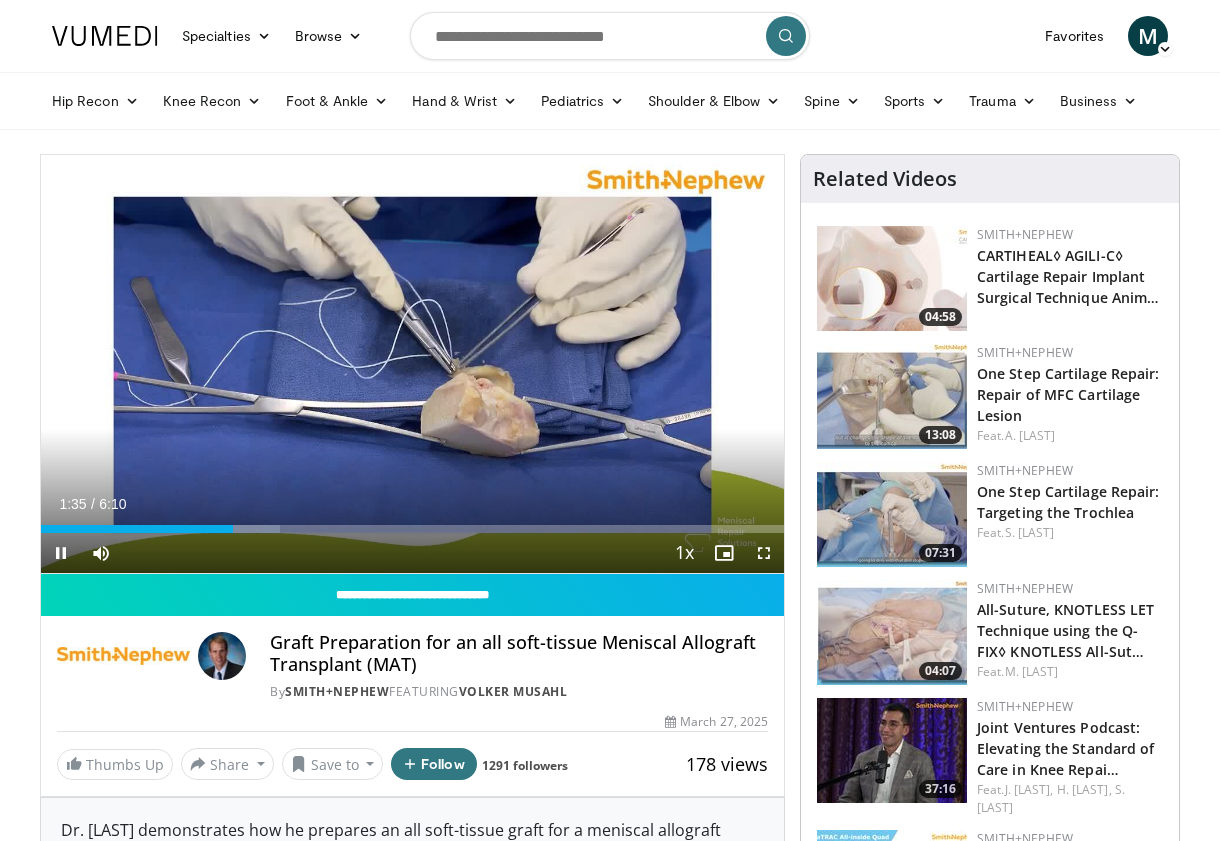 click on "Current Time  1:35 / Duration  6:10 Pause Skip Backward Skip Forward Mute Loaded :  32.12% 1:35 1:49 Stream Type  LIVE Seek to live, currently behind live LIVE   1x Playback Rate 0.5x 0.75x 1x , selected 1.25x 1.5x 1.75x 2x Chapters Chapters Descriptions descriptions off , selected Captions captions settings , opens captions settings dialog captions off , selected Audio Track en (Main) , selected Fullscreen Enable picture-in-picture mode" at bounding box center [412, 553] 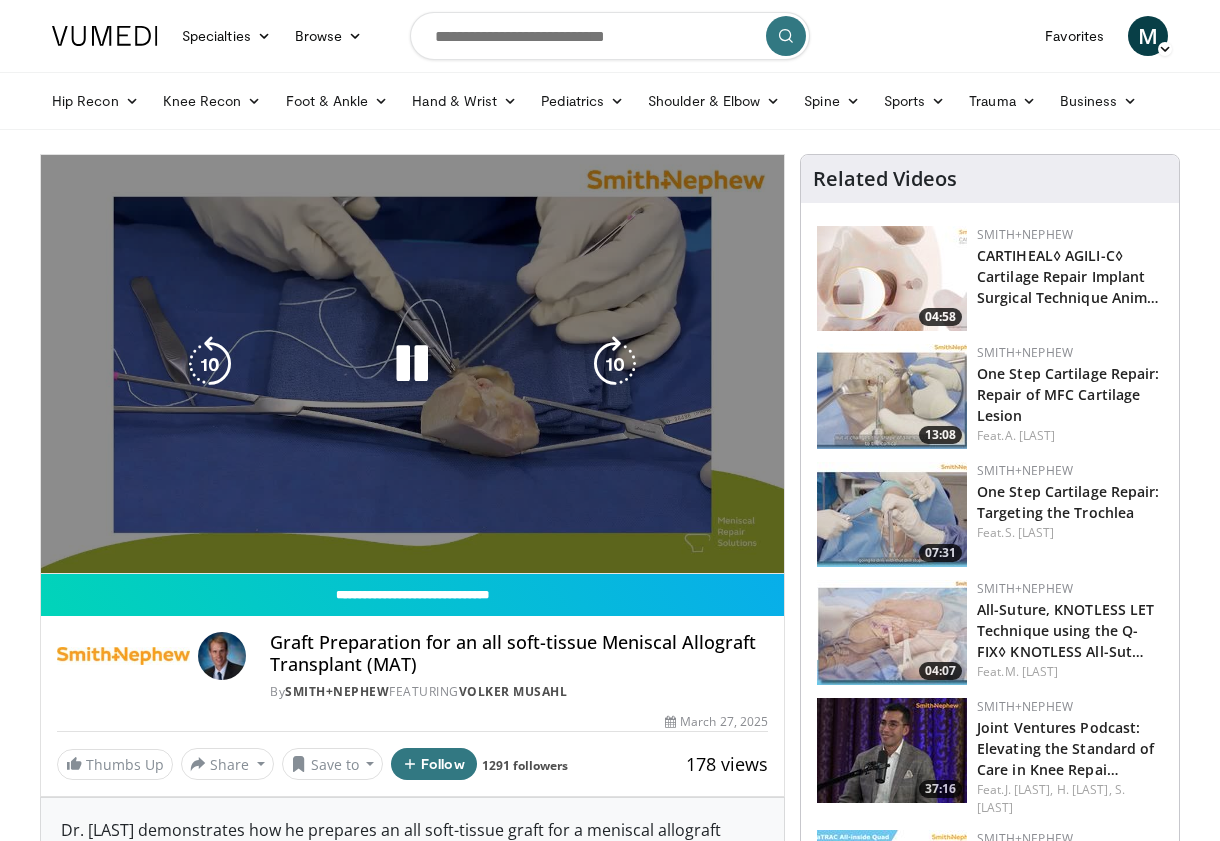 click on "Current Time  1:36 / Duration  6:10 Pause Skip Backward Skip Forward Mute Loaded :  34.80% 1:36 1:49 Stream Type  LIVE Seek to live, currently behind live LIVE   1x Playback Rate 0.5x 0.75x 1x , selected 1.25x 1.5x 1.75x 2x Chapters Chapters Descriptions descriptions off , selected Captions captions settings , opens captions settings dialog captions off , selected Audio Track en (Main) , selected Fullscreen Enable picture-in-picture mode" at bounding box center [412, 593] 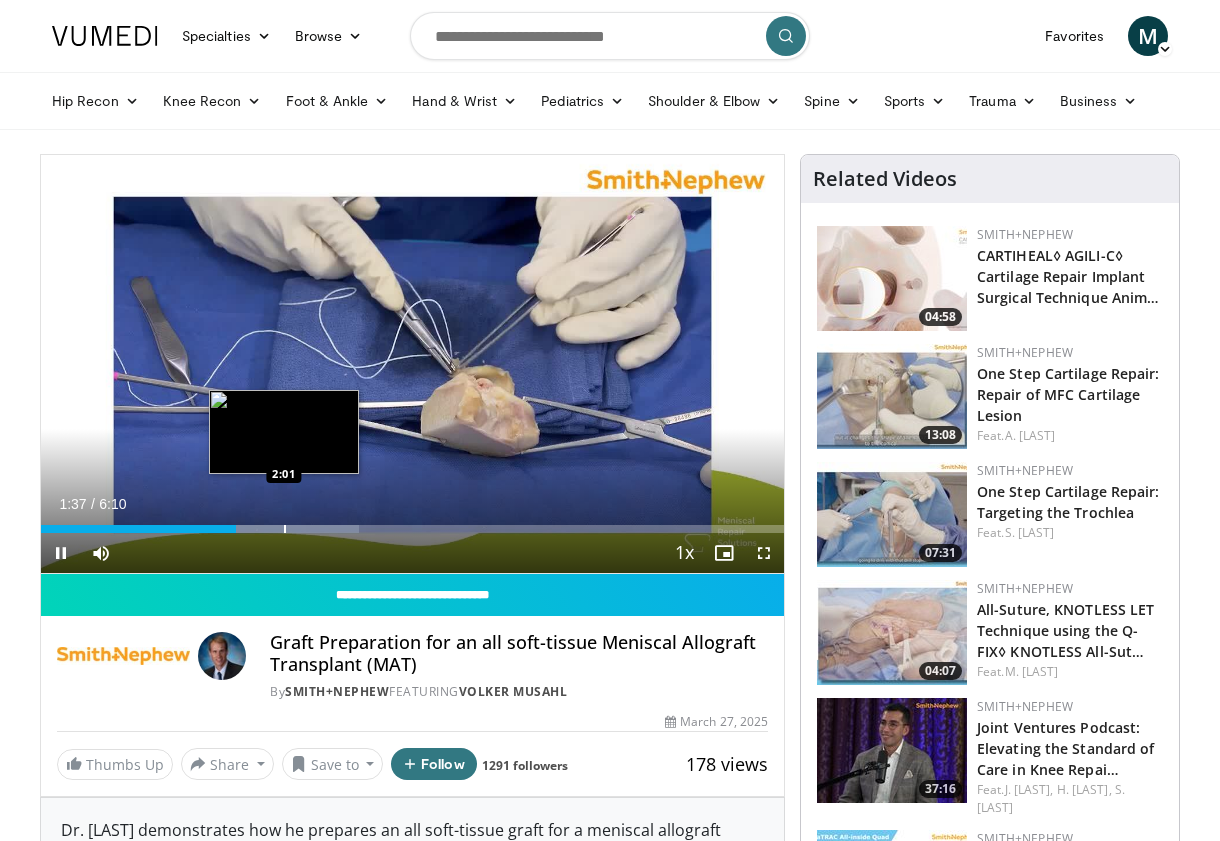 click at bounding box center [285, 529] 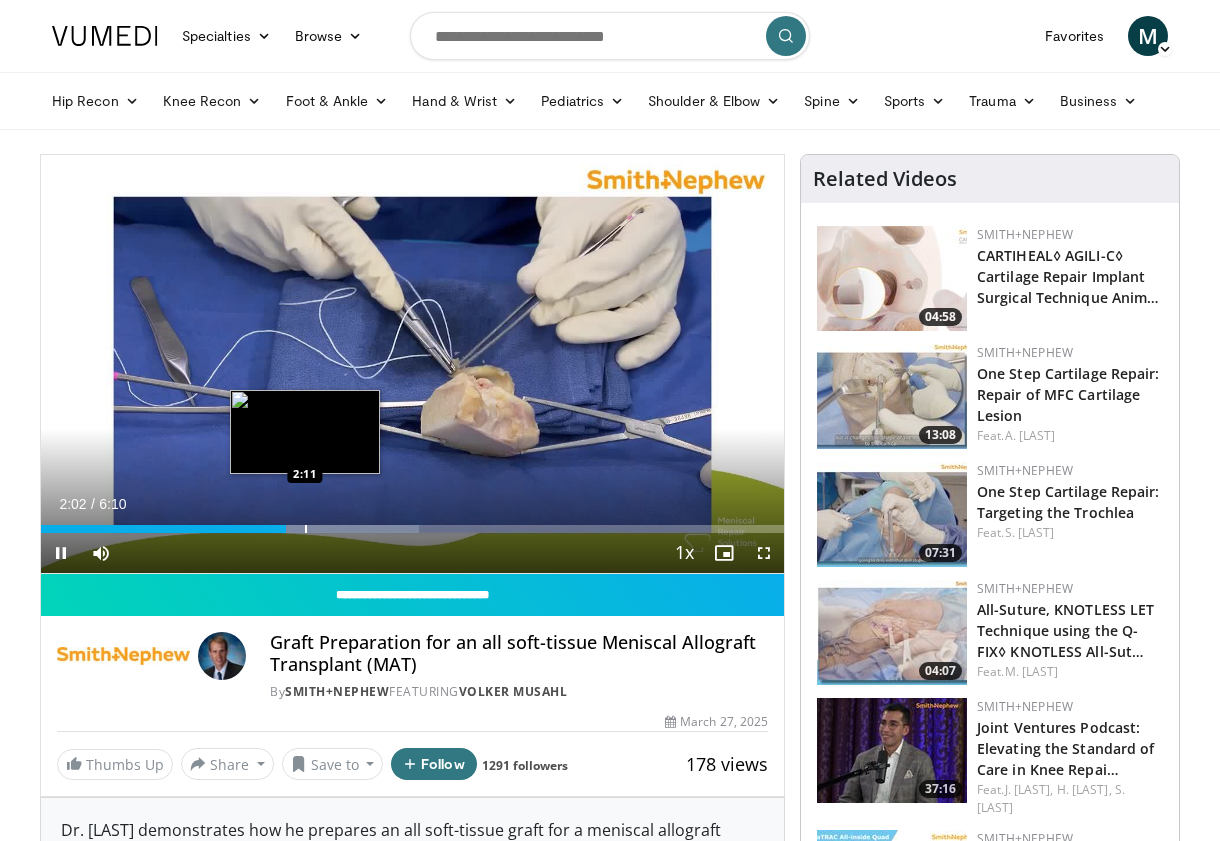 click on "Loaded :  50.87% 2:02 2:11" at bounding box center (412, 523) 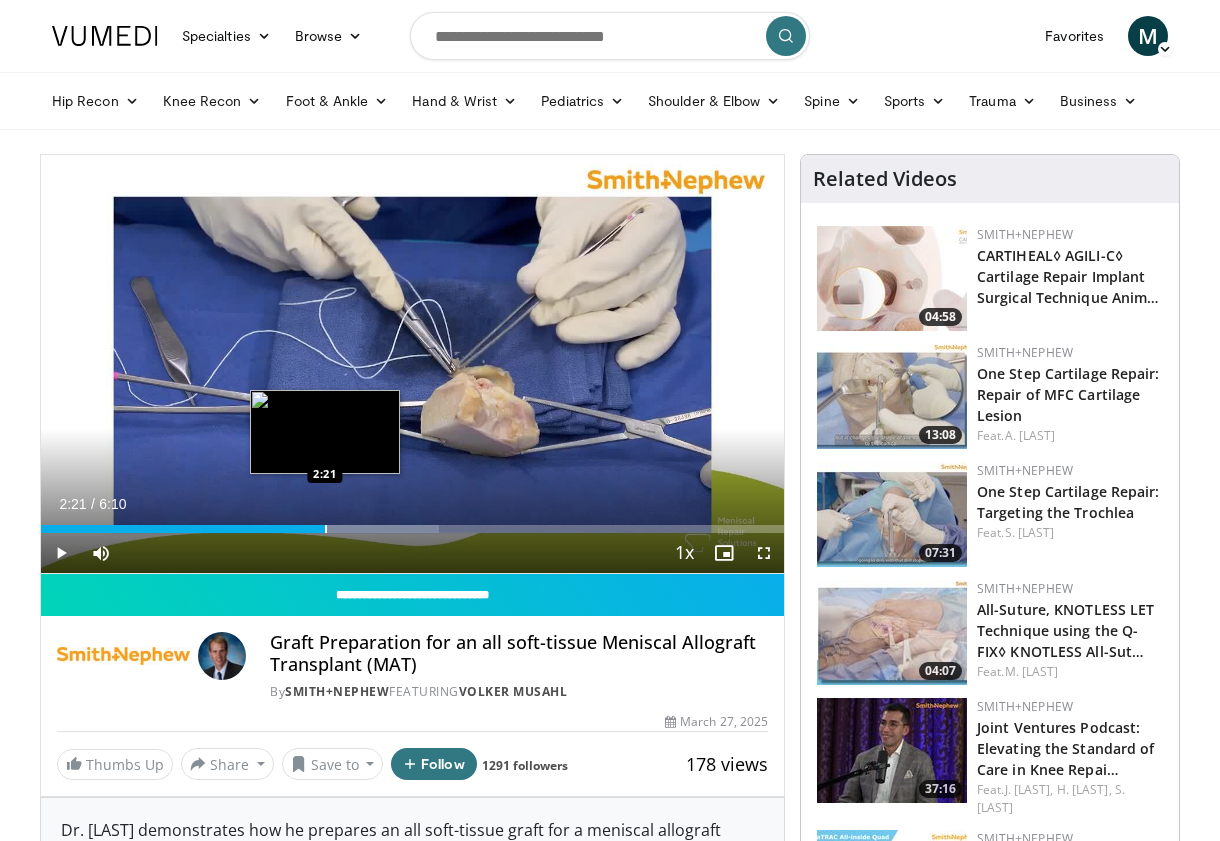click at bounding box center (326, 529) 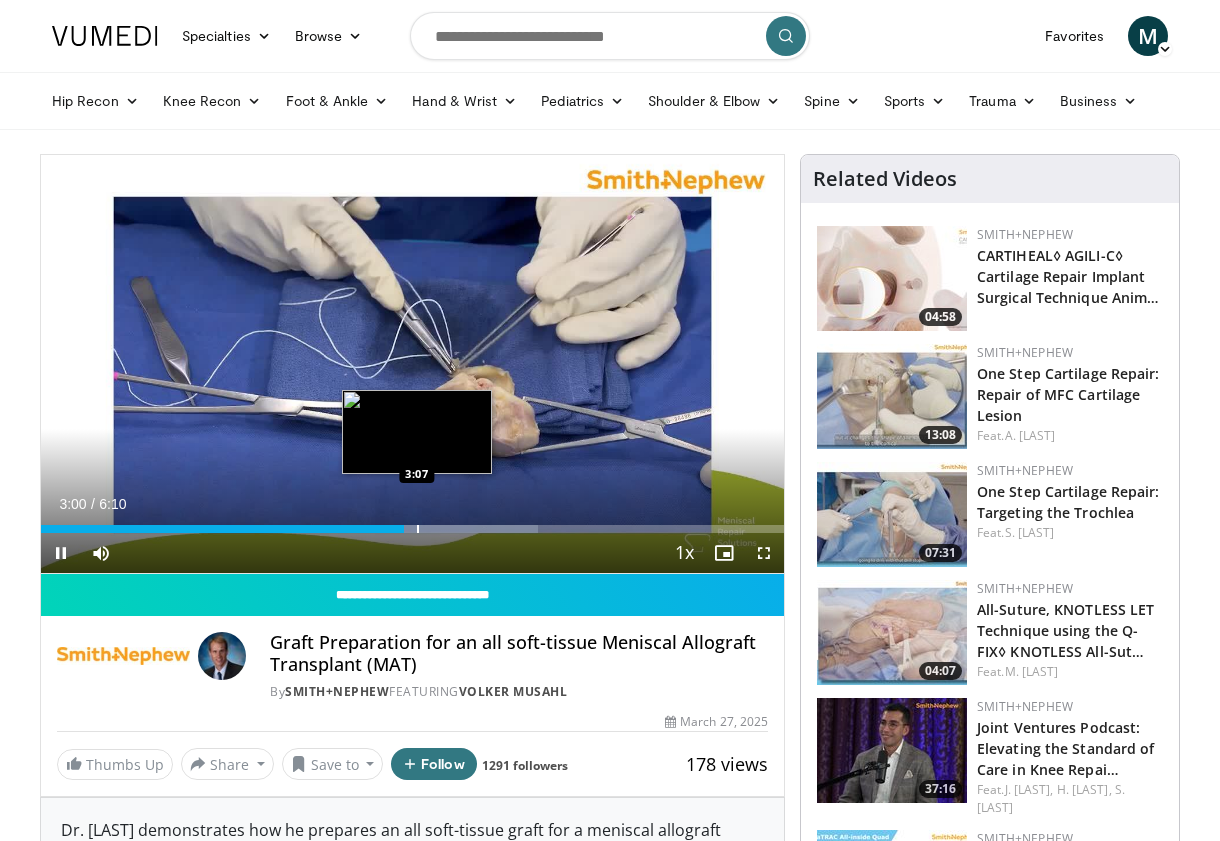 click at bounding box center [442, 529] 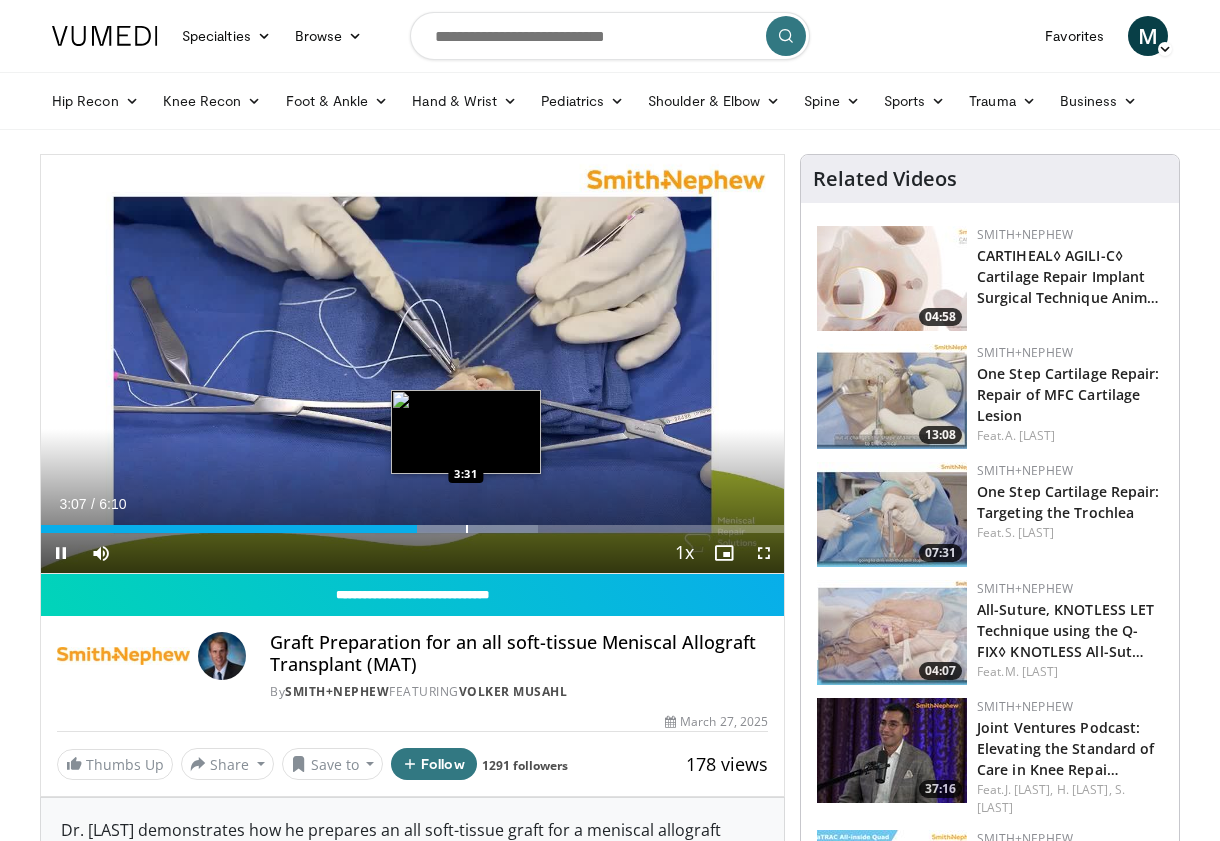 click at bounding box center [467, 529] 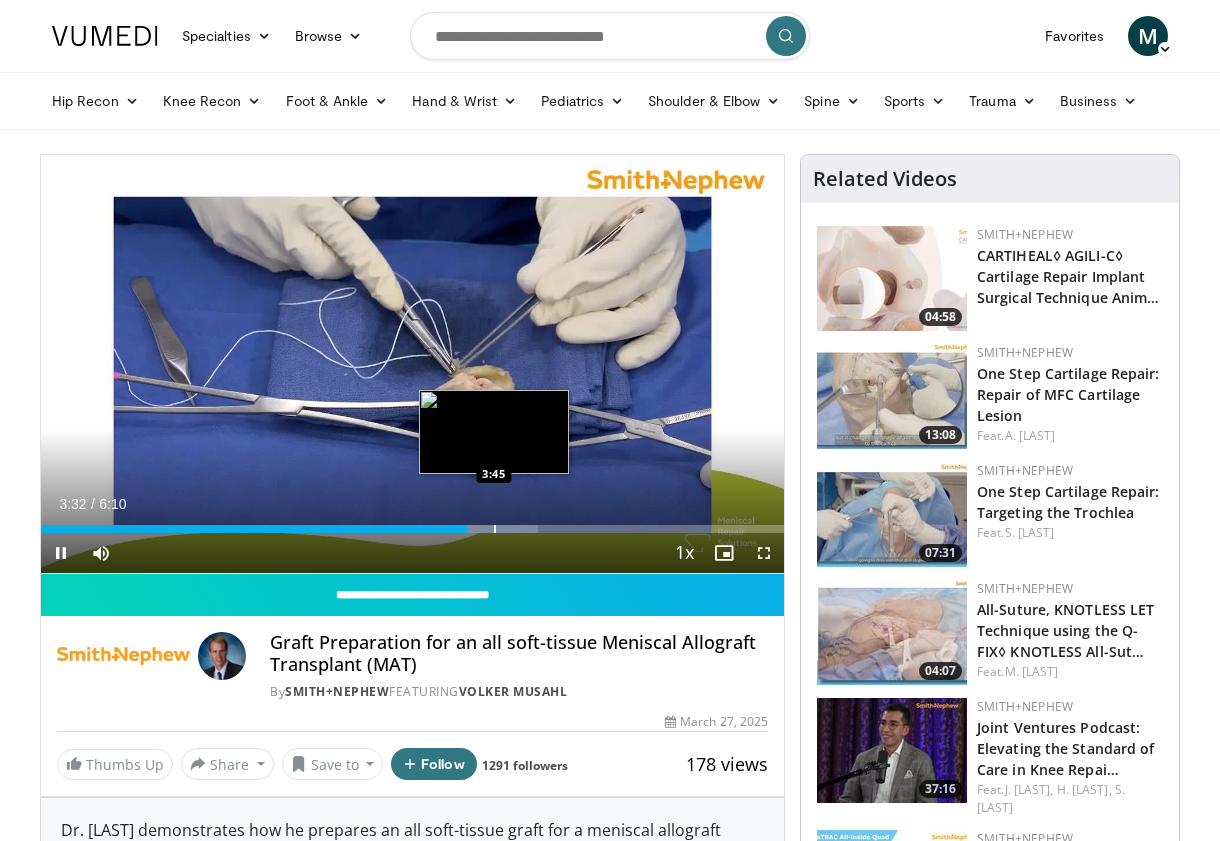 click at bounding box center [472, 529] 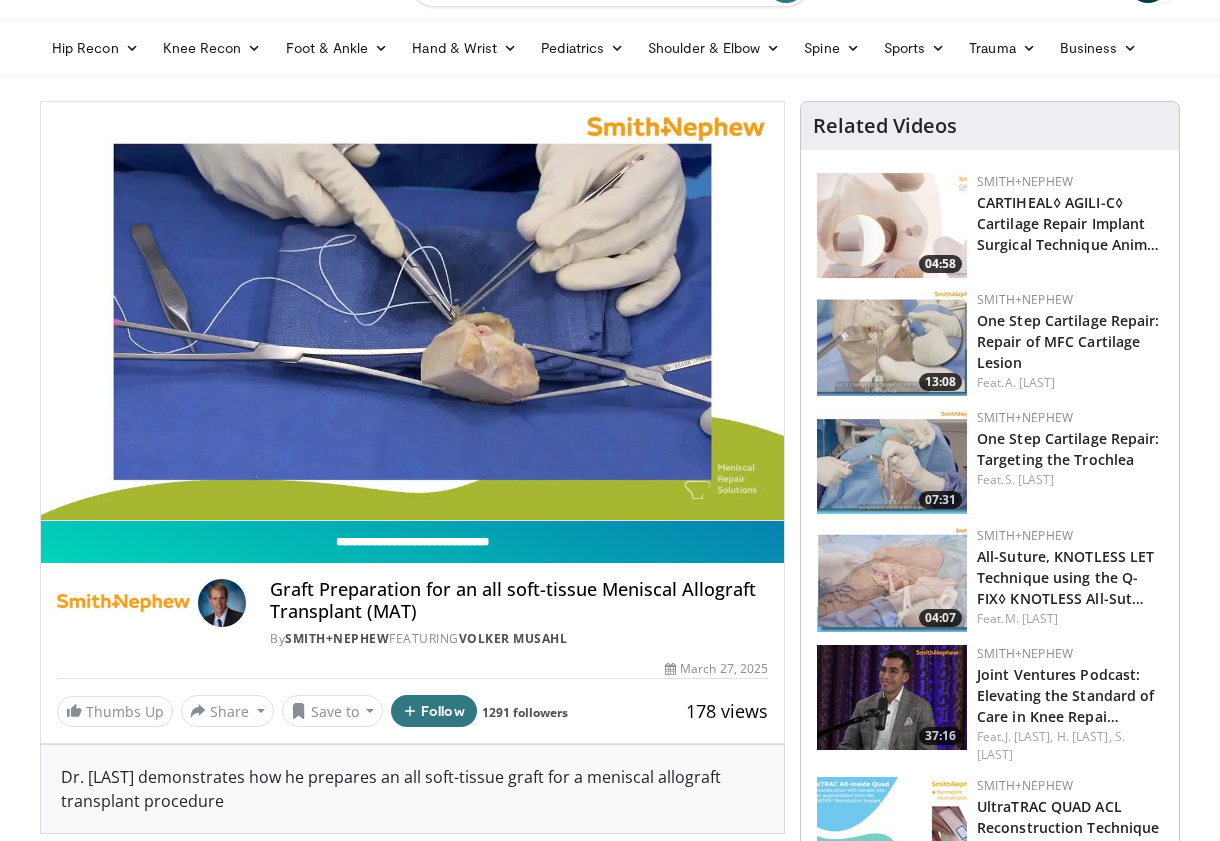 scroll, scrollTop: 61, scrollLeft: 0, axis: vertical 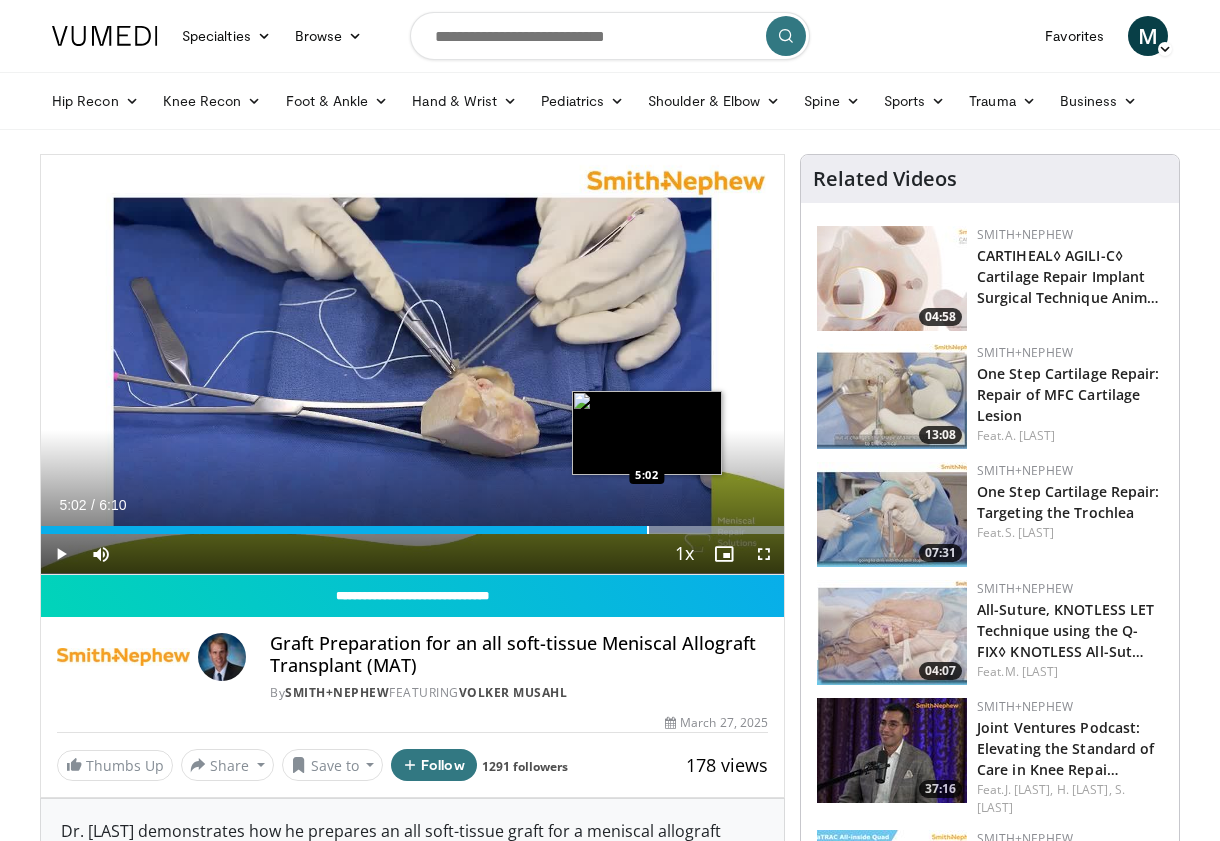 click on "Loaded :  100.00% 5:02 5:02" at bounding box center [412, 524] 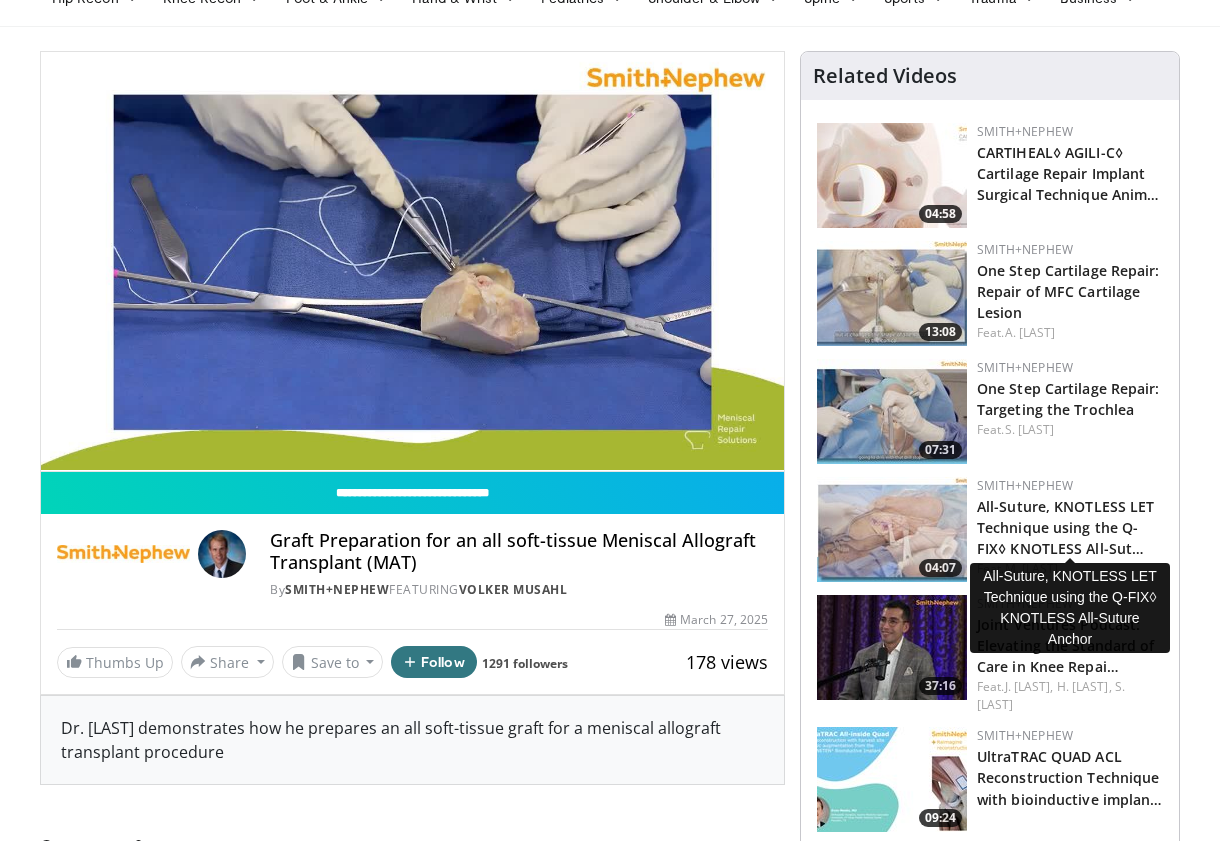 click on "All-Suture, KNOTLESS LET Technique using the Q-FIX◊ KNOTLESS All-Sut…" at bounding box center [1065, 527] 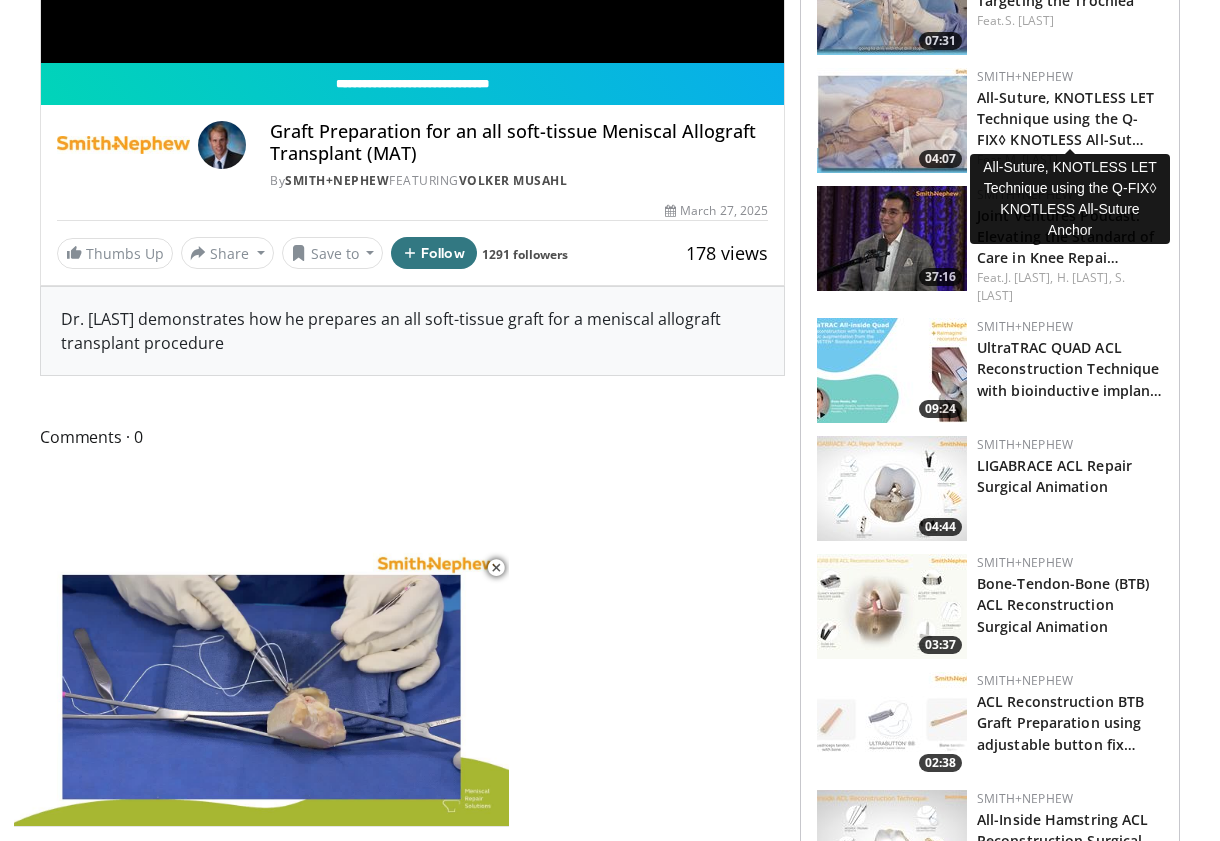 scroll, scrollTop: 590, scrollLeft: 0, axis: vertical 